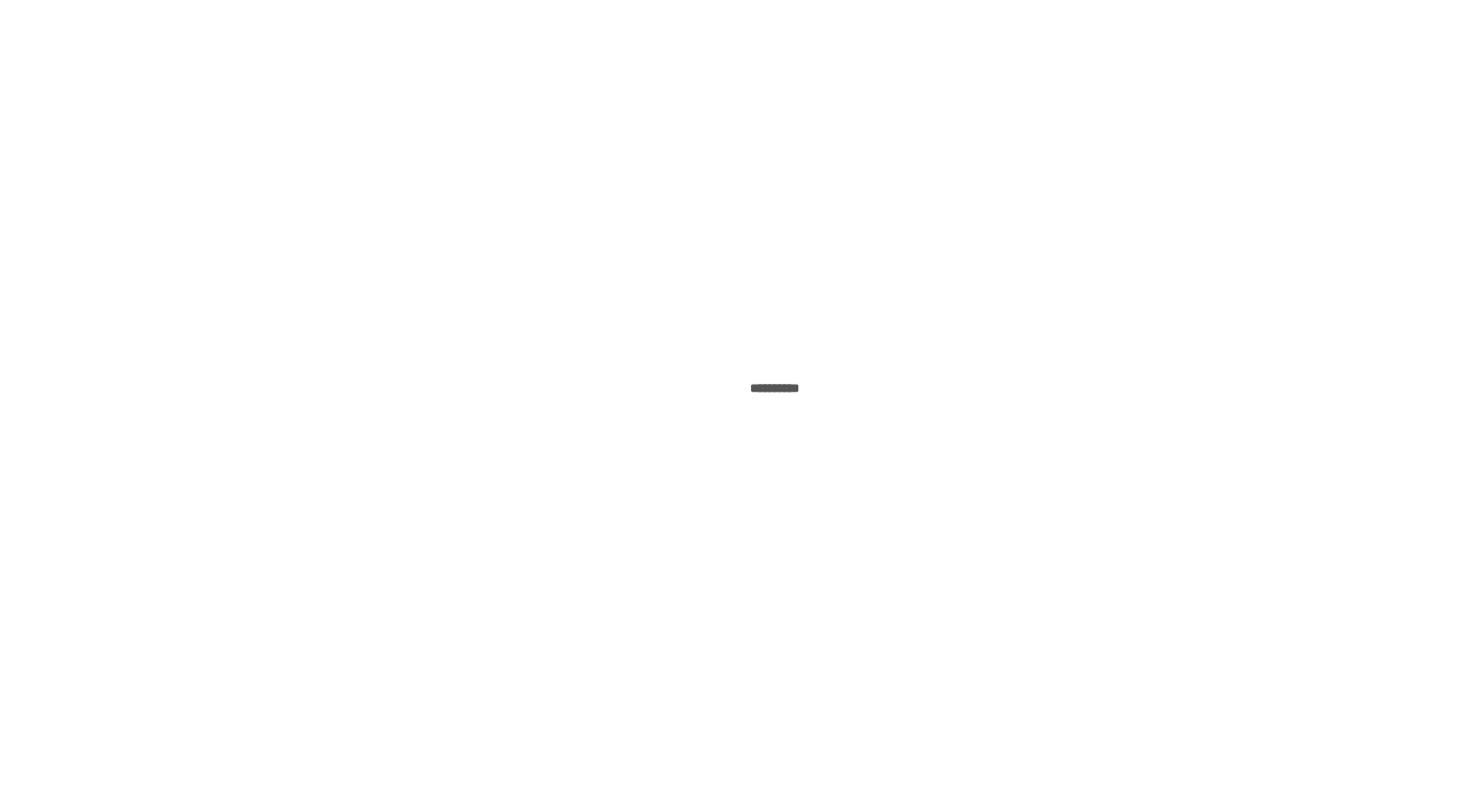 scroll, scrollTop: 0, scrollLeft: 0, axis: both 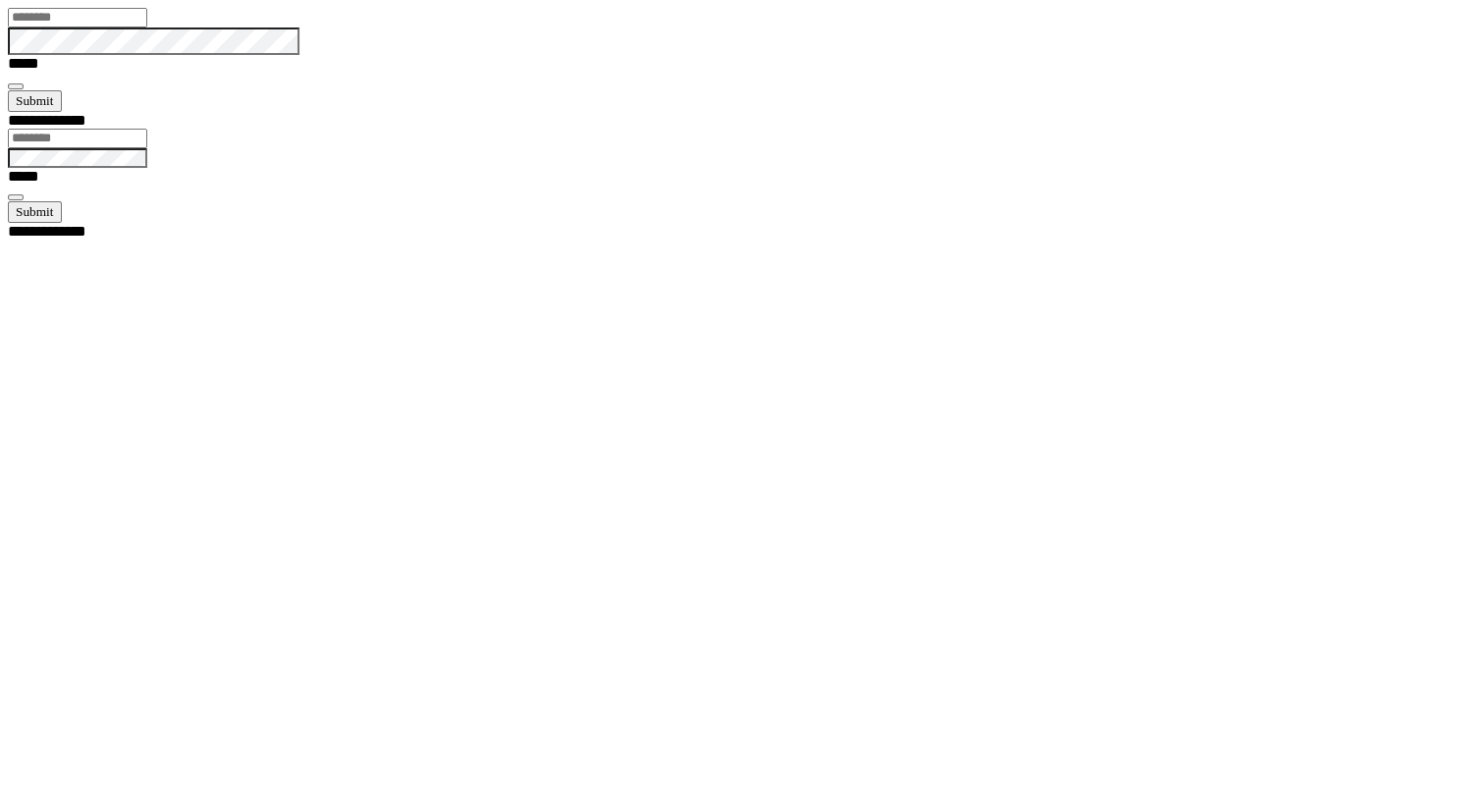 click at bounding box center (78, 18) 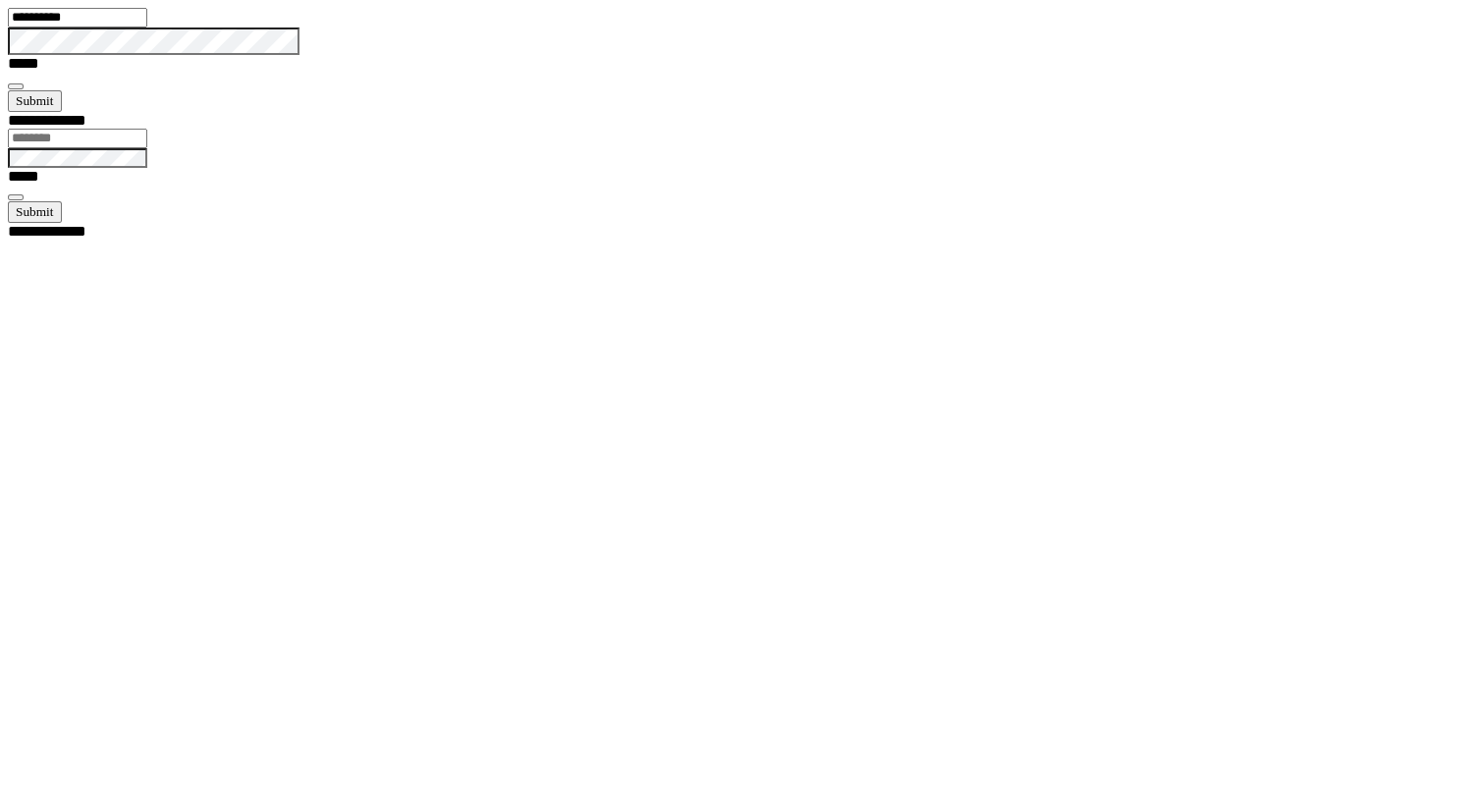type on "**********" 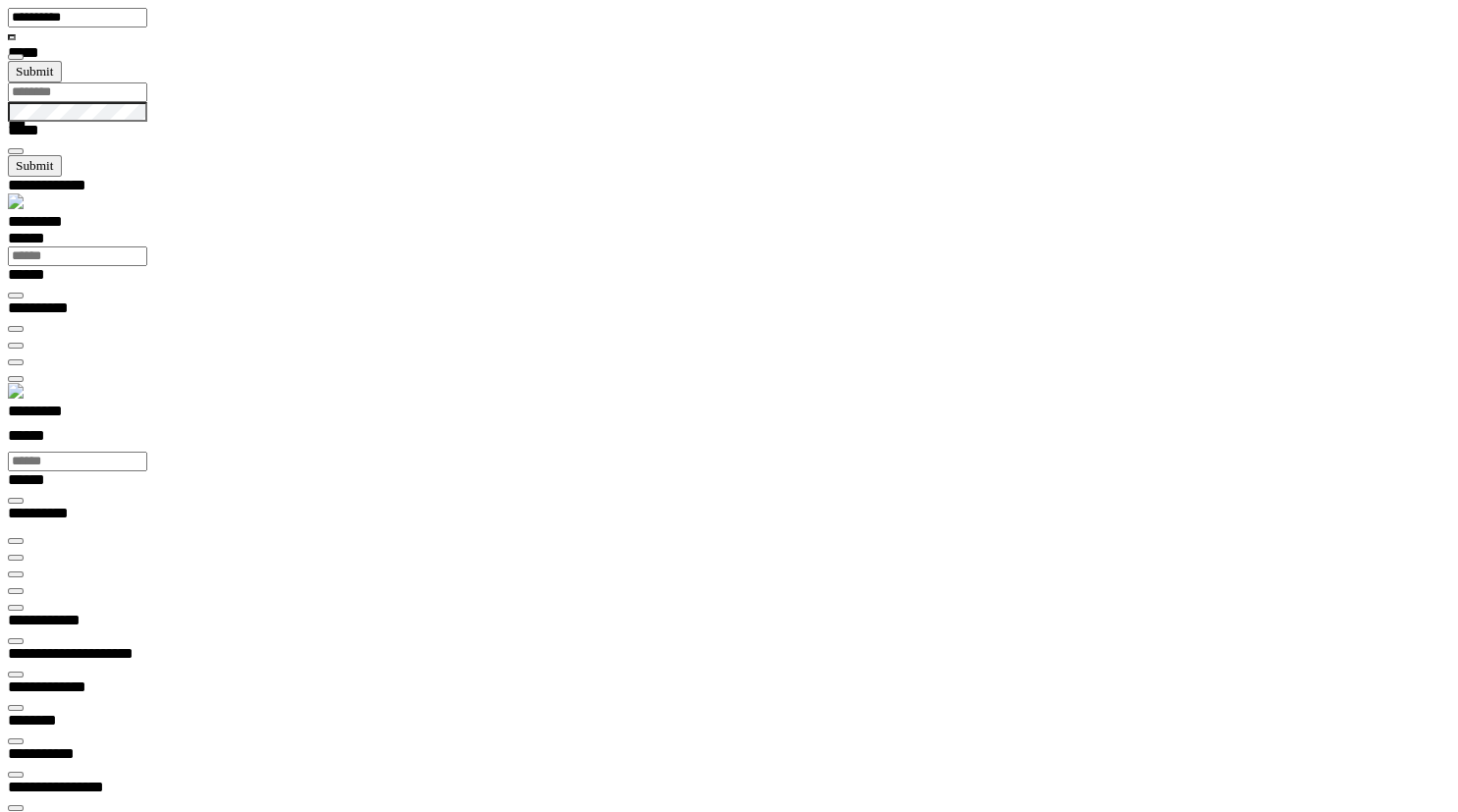 click at bounding box center (736, 946) 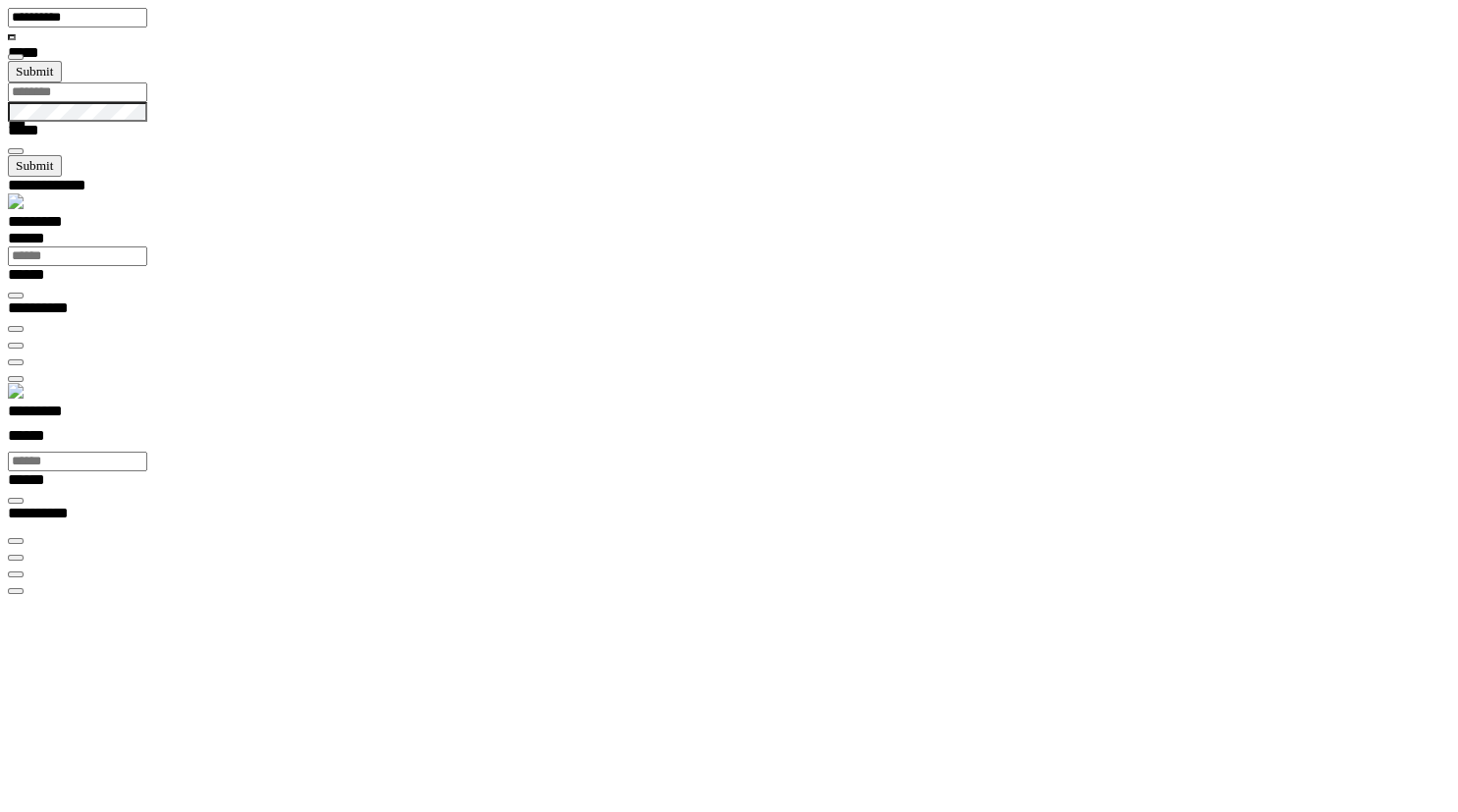 click at bounding box center [8, 410] 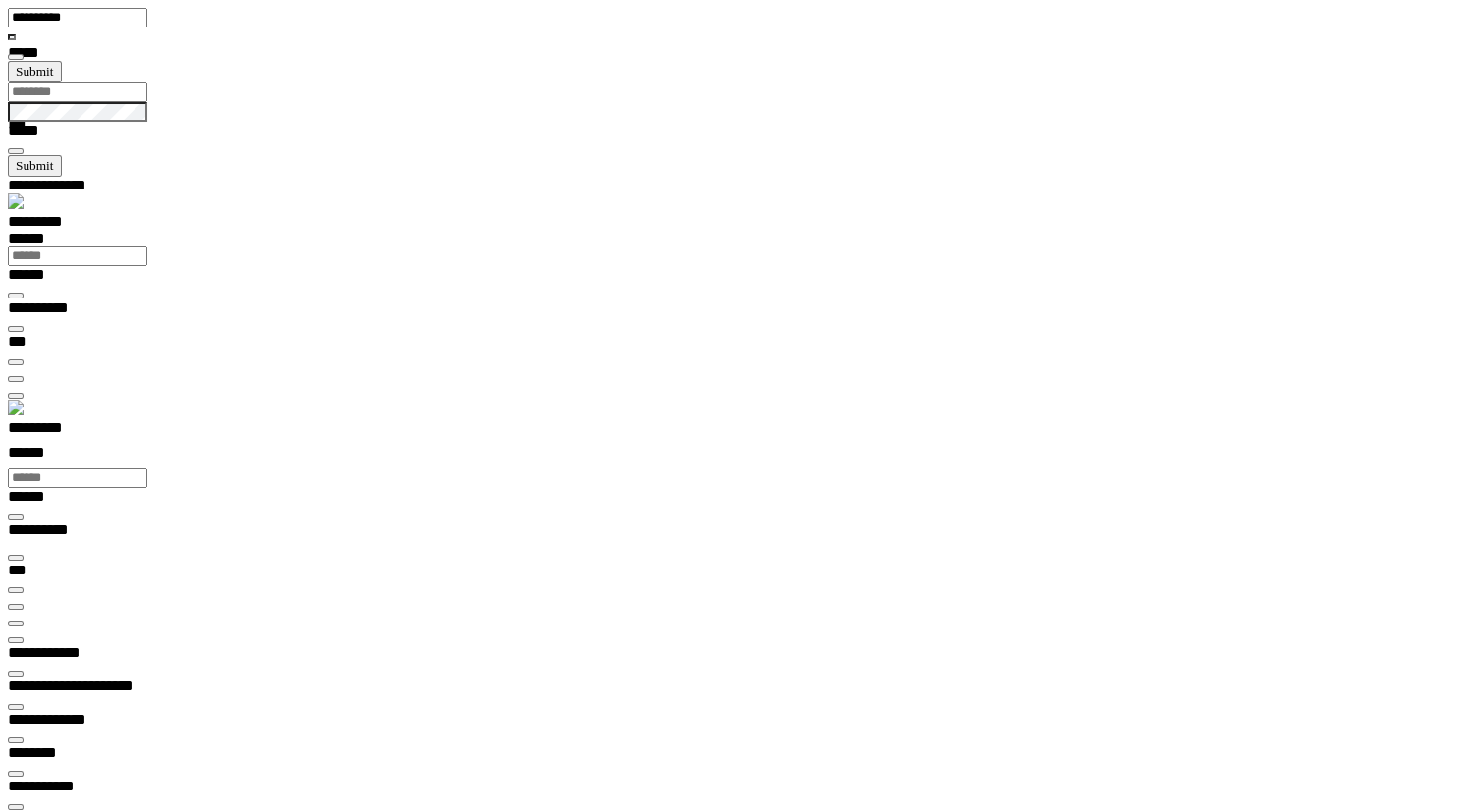 scroll, scrollTop: 2, scrollLeft: 1, axis: both 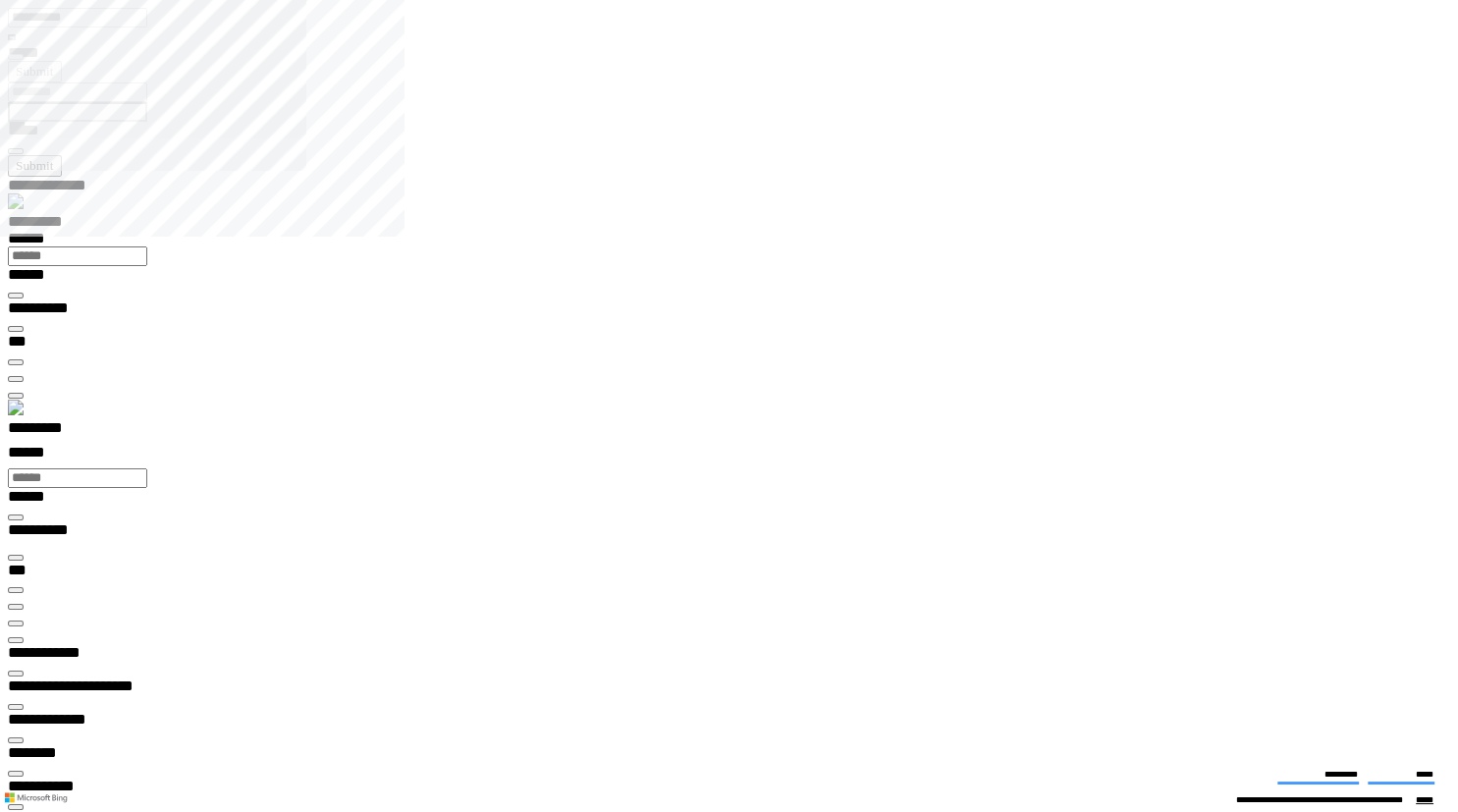 drag, startPoint x: 1347, startPoint y: 257, endPoint x: 1333, endPoint y: 446, distance: 189.51781 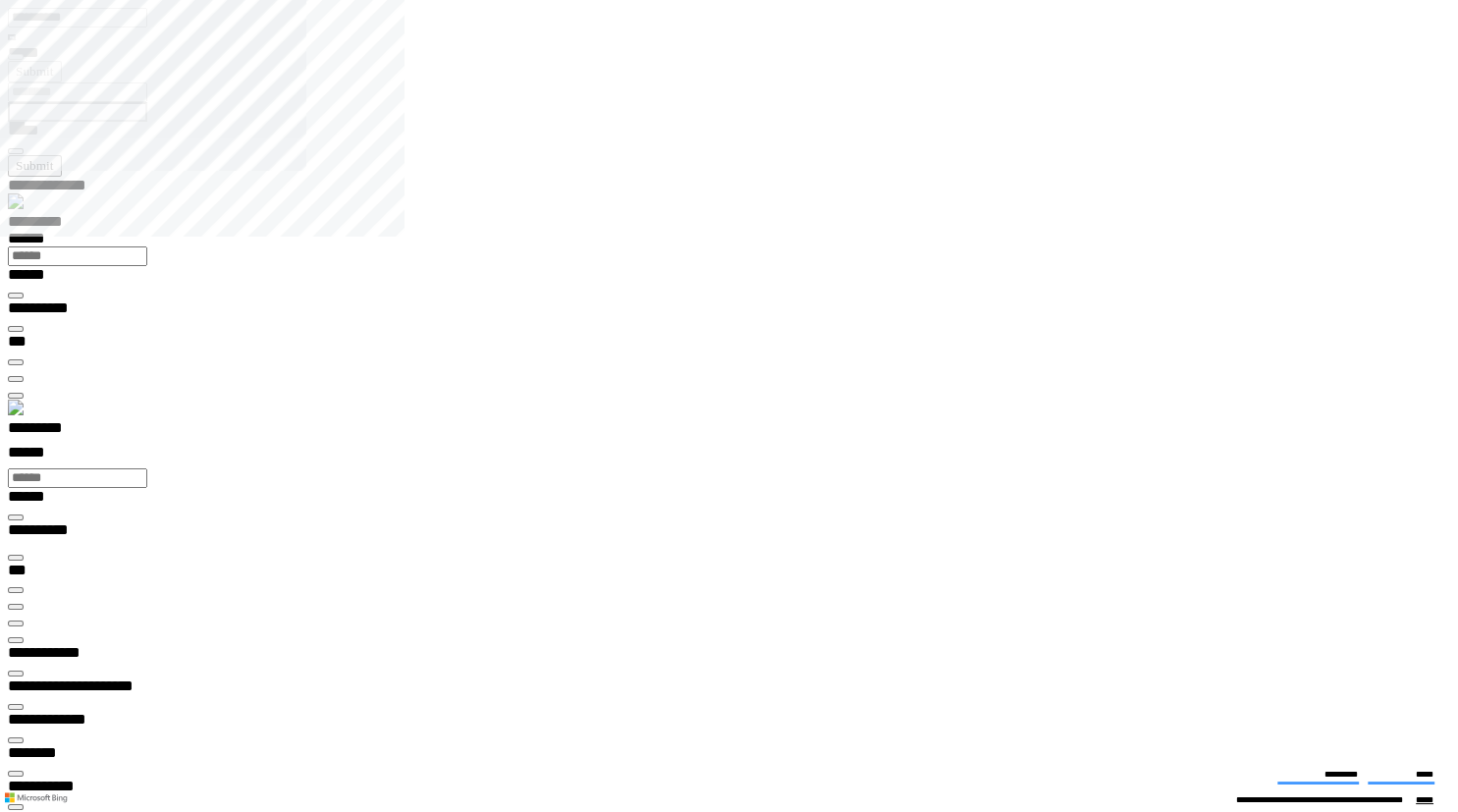 click on "**********" at bounding box center [530, 16852] 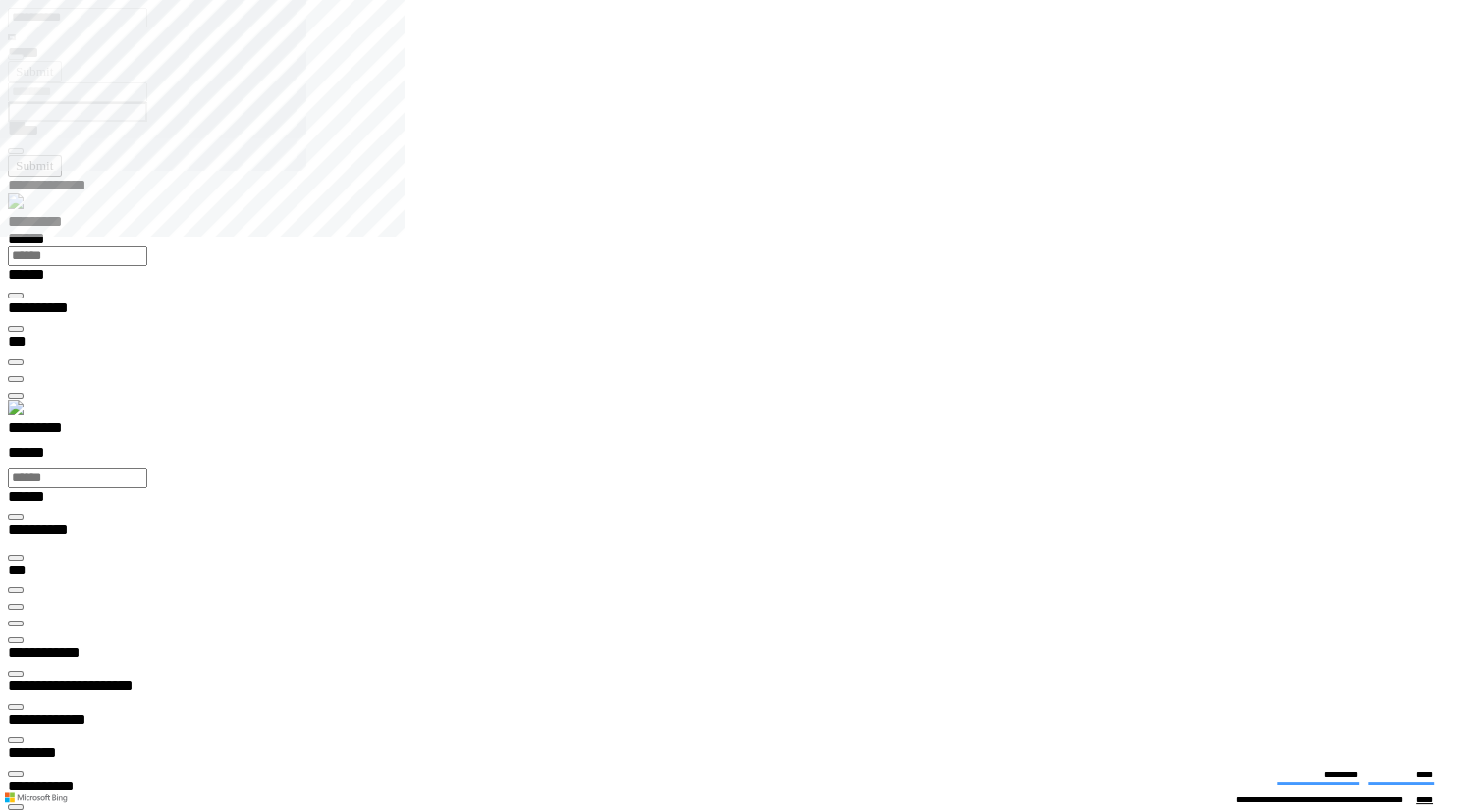 type on "**********" 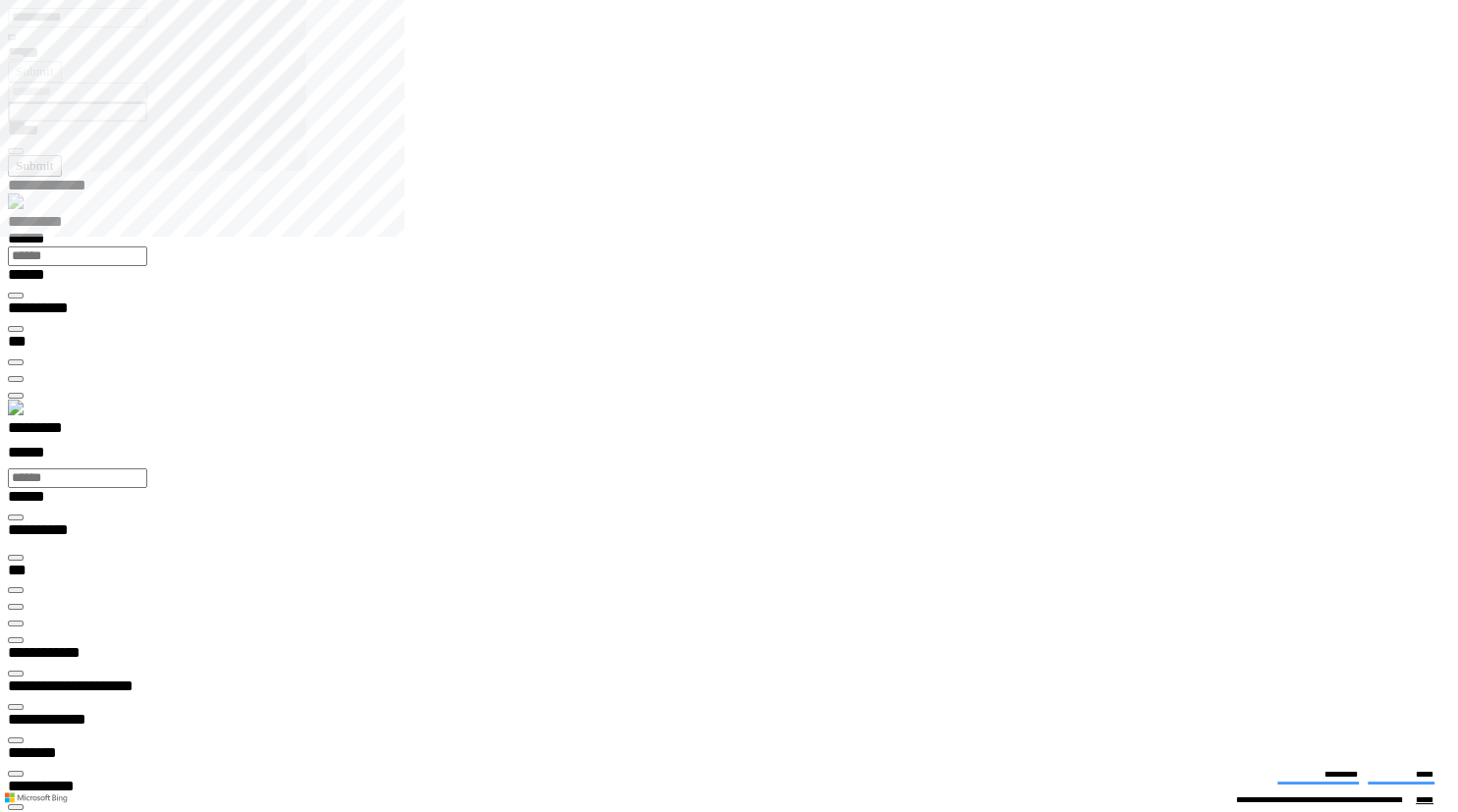 drag, startPoint x: 1337, startPoint y: 360, endPoint x: 1358, endPoint y: 274, distance: 88.52683 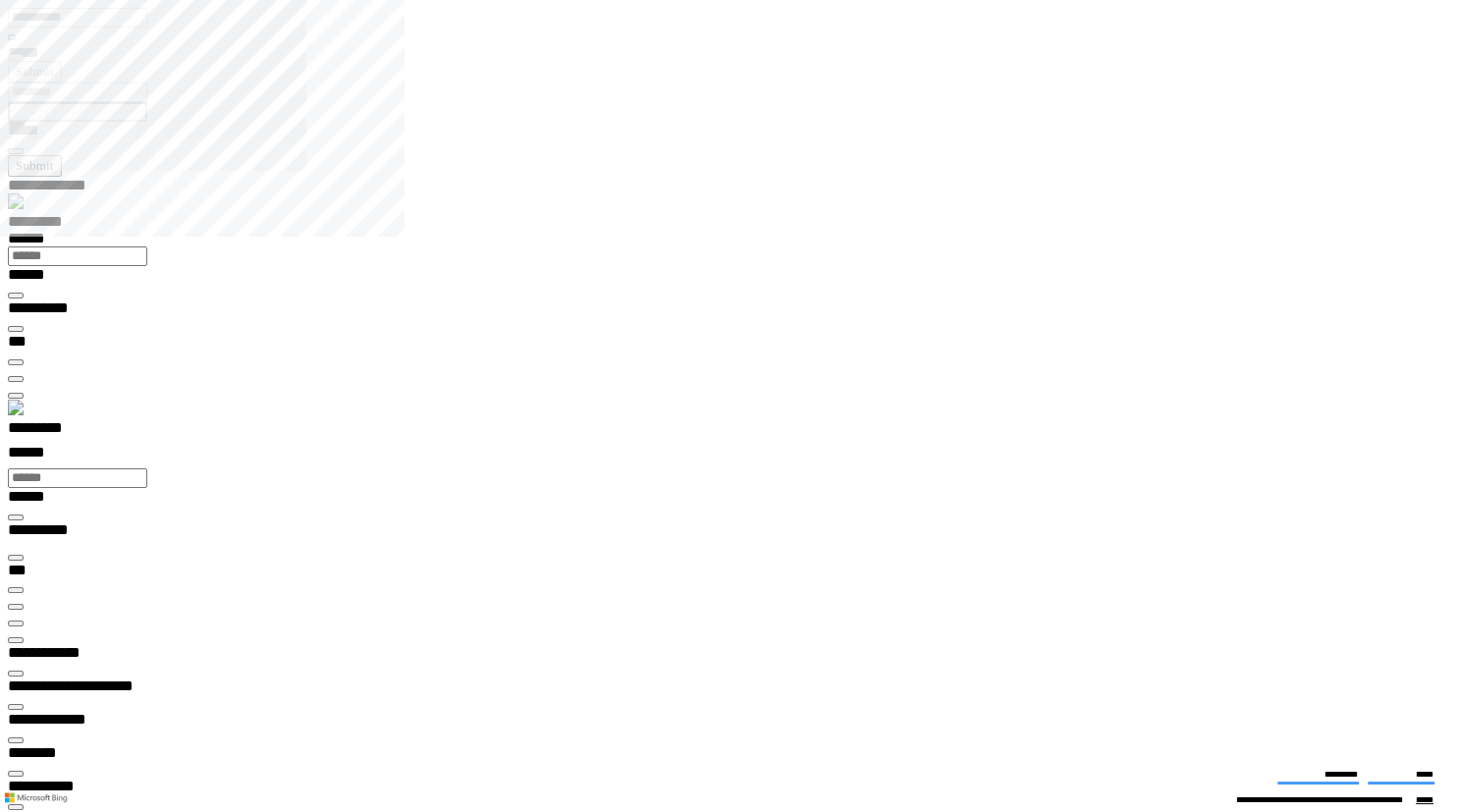 click on "**********" at bounding box center [736, 13172] 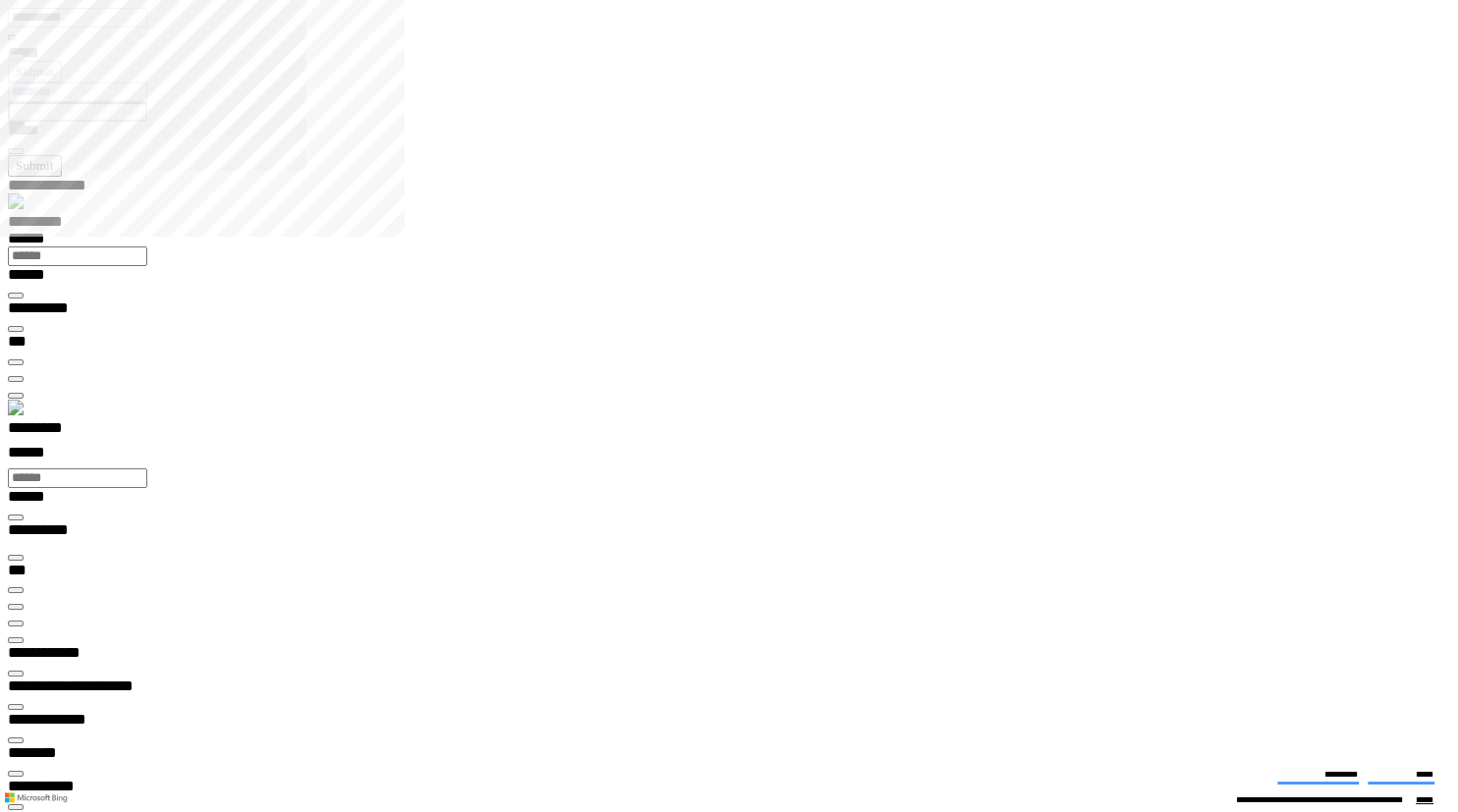 scroll, scrollTop: 236, scrollLeft: 0, axis: vertical 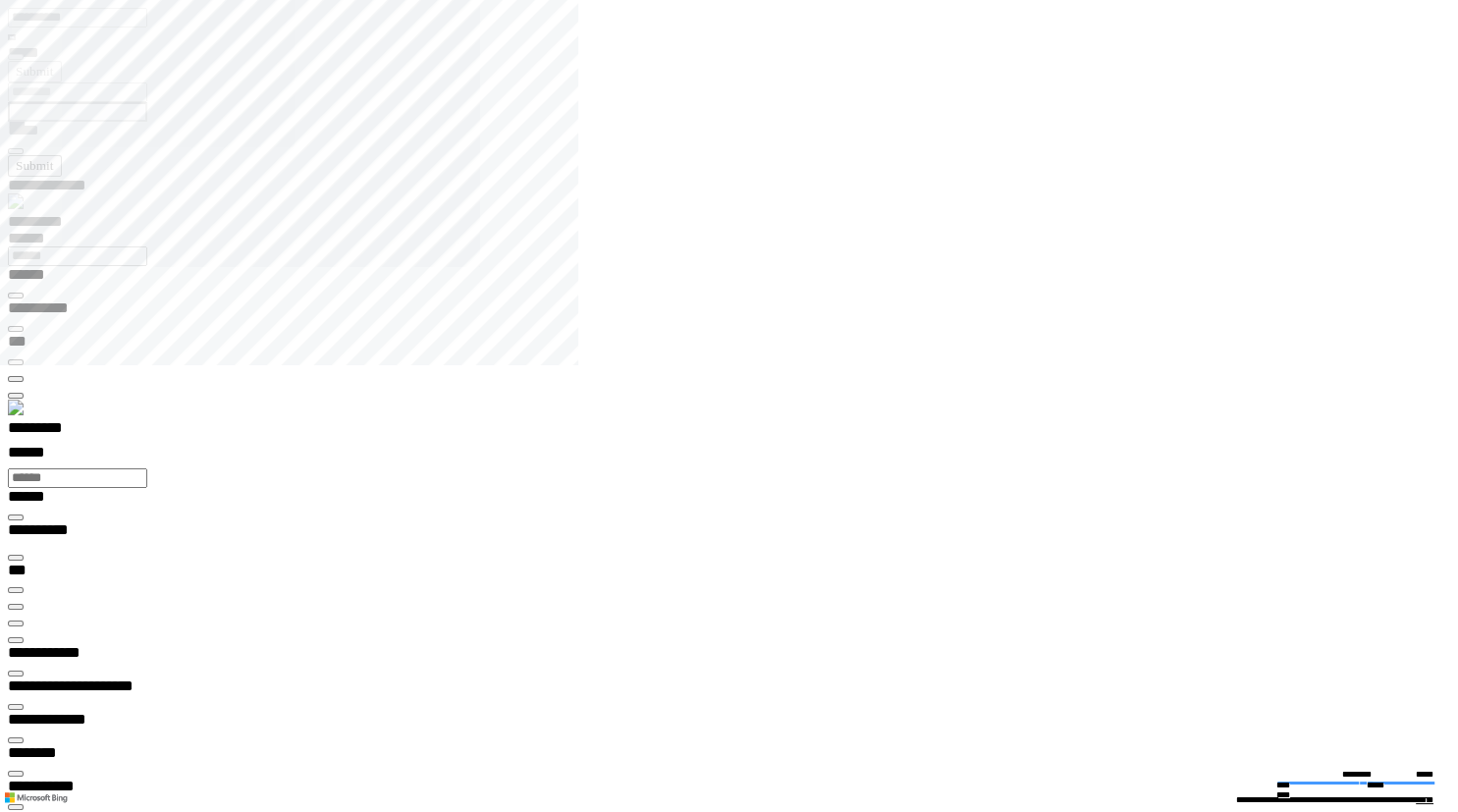 click on "**********" at bounding box center (73, 13964) 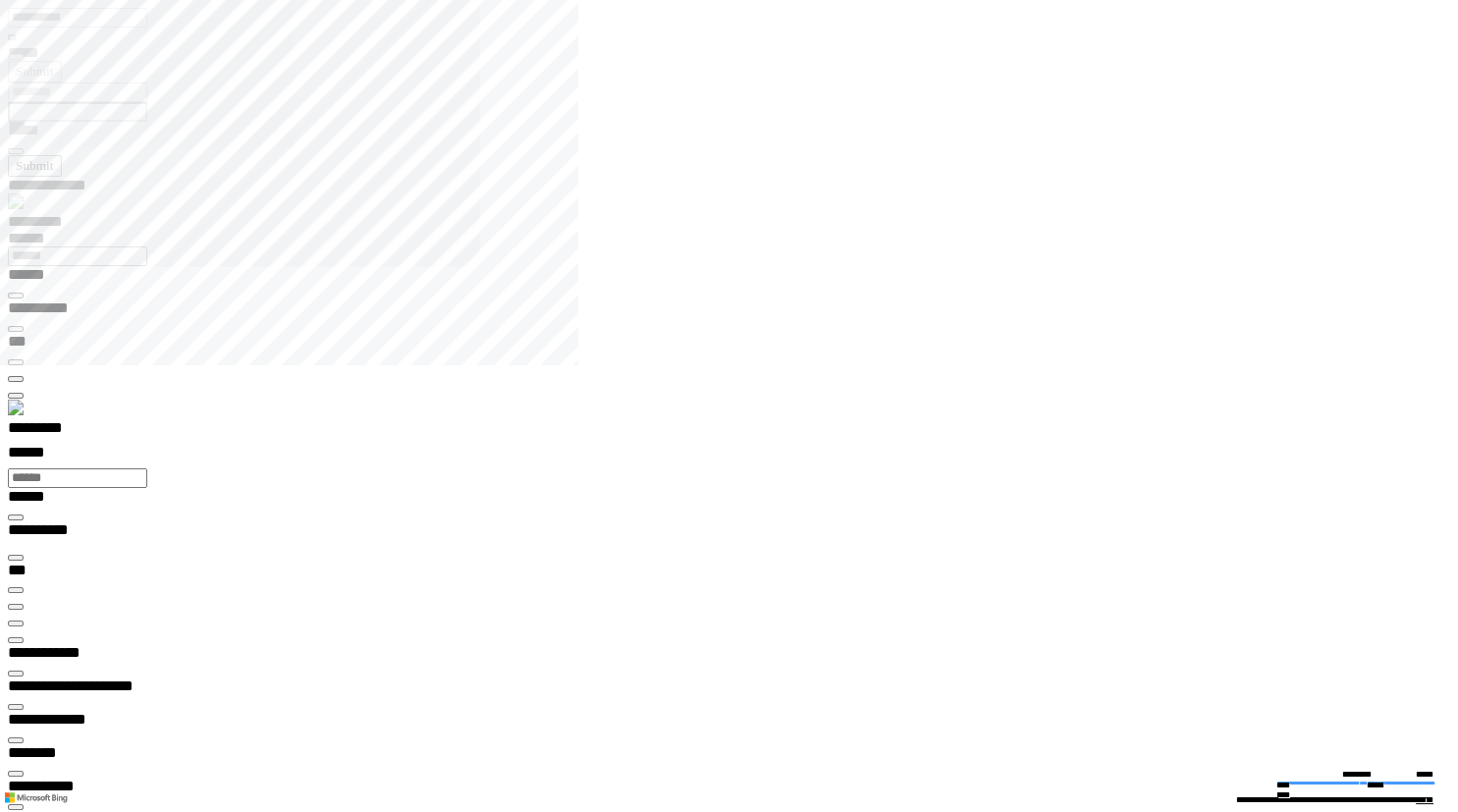 scroll, scrollTop: 709, scrollLeft: 196, axis: both 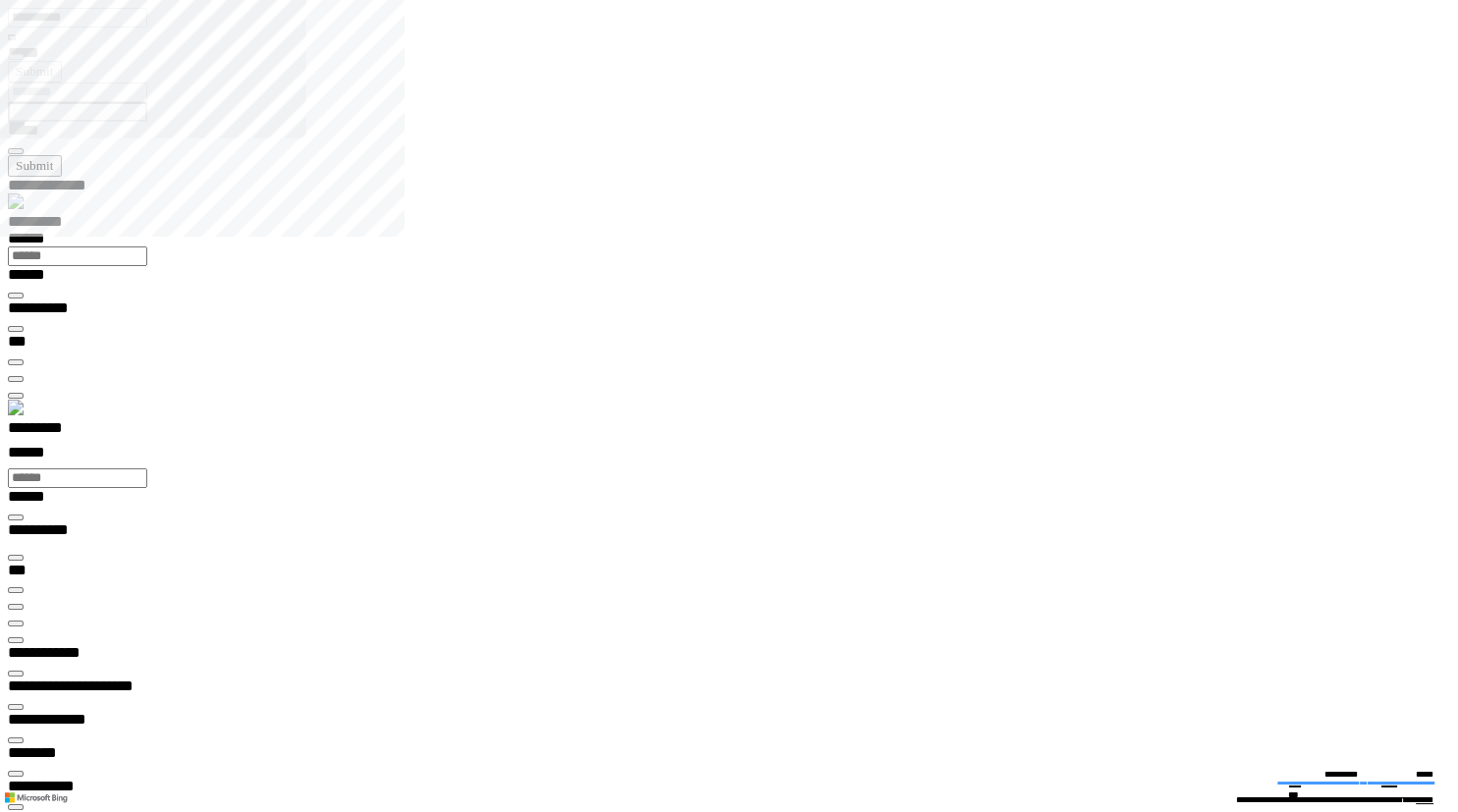 type on "**********" 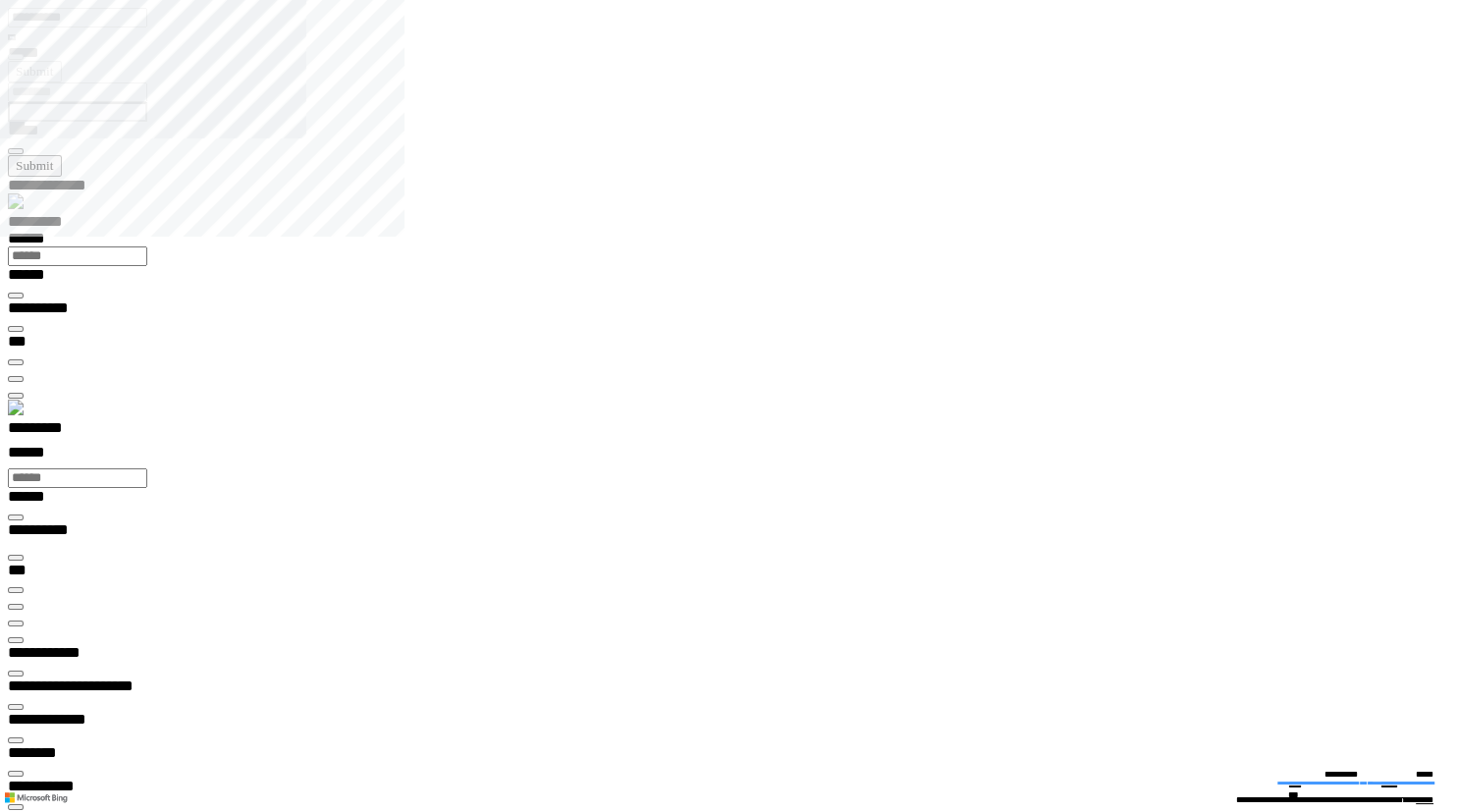 click at bounding box center (16, 18249) 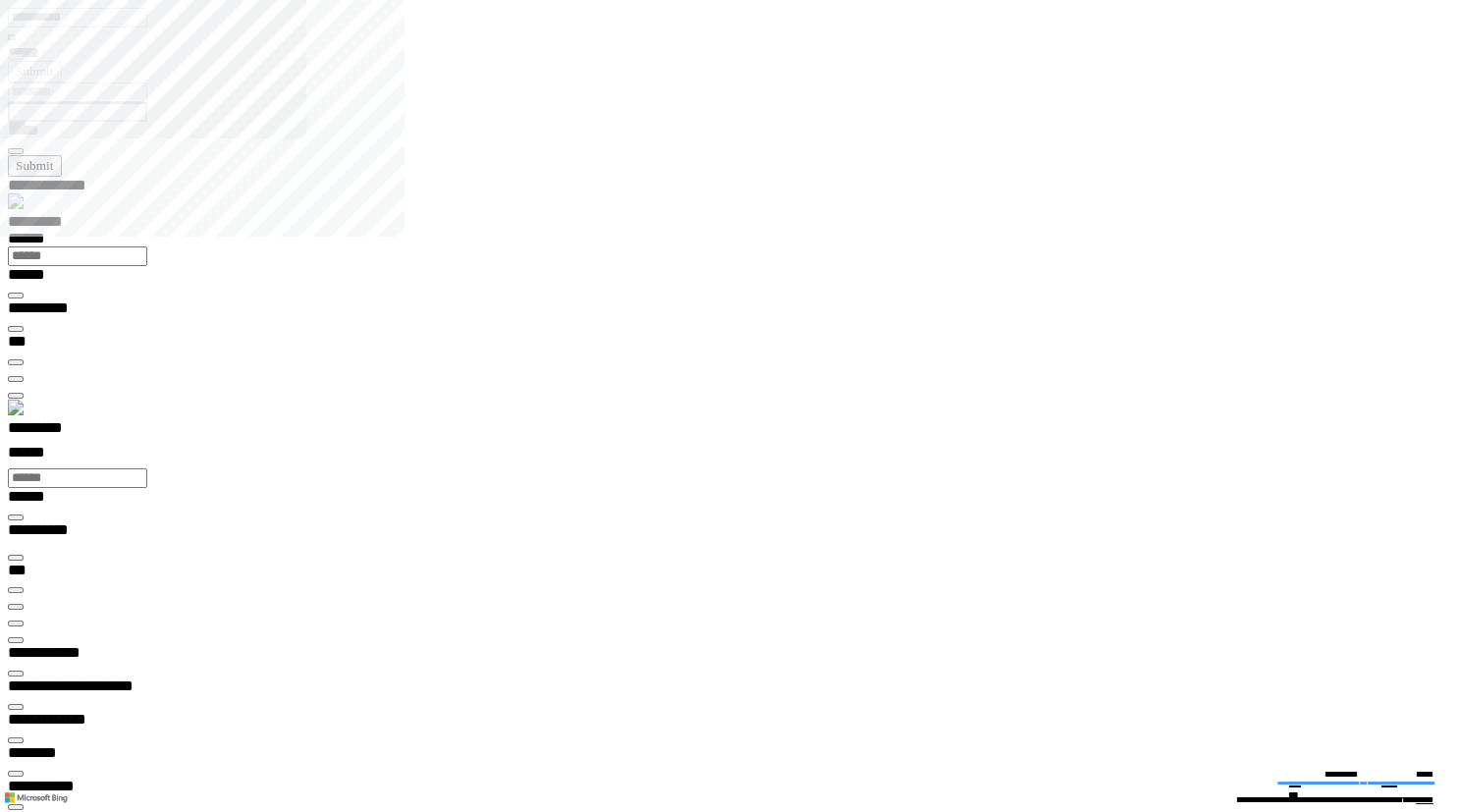 click at bounding box center [736, 25807] 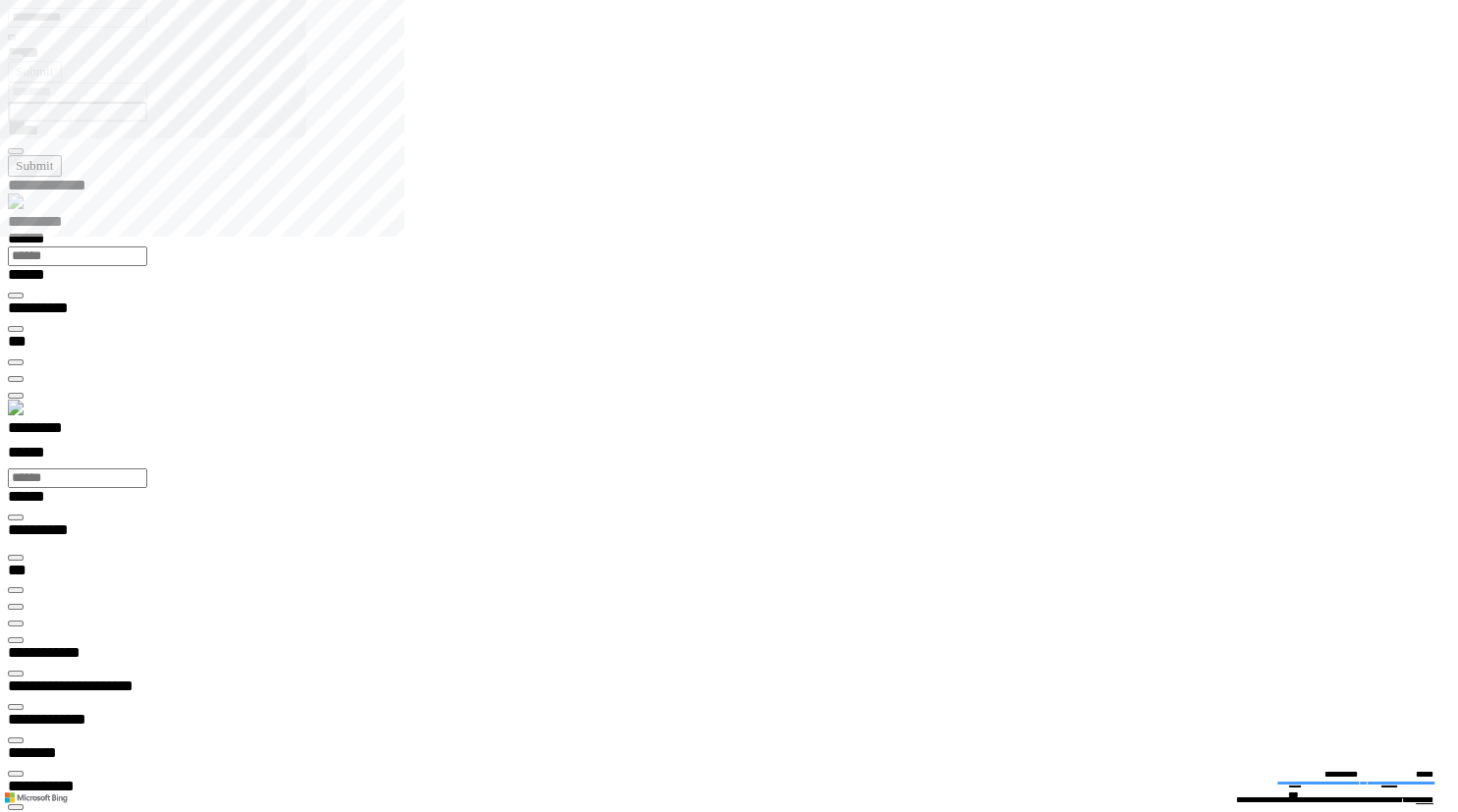 scroll, scrollTop: 709, scrollLeft: 196, axis: both 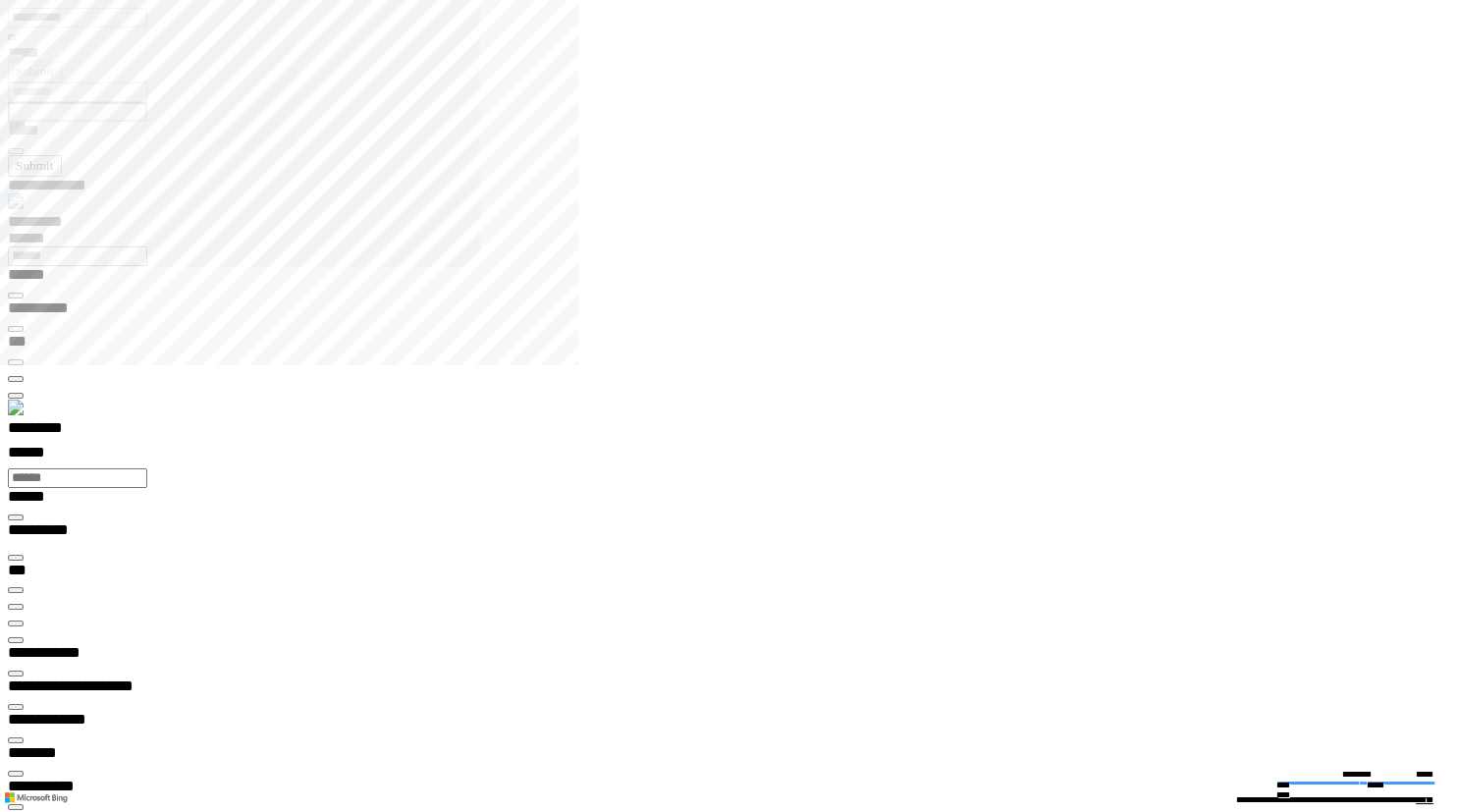 click on "**********" at bounding box center (73, 13693) 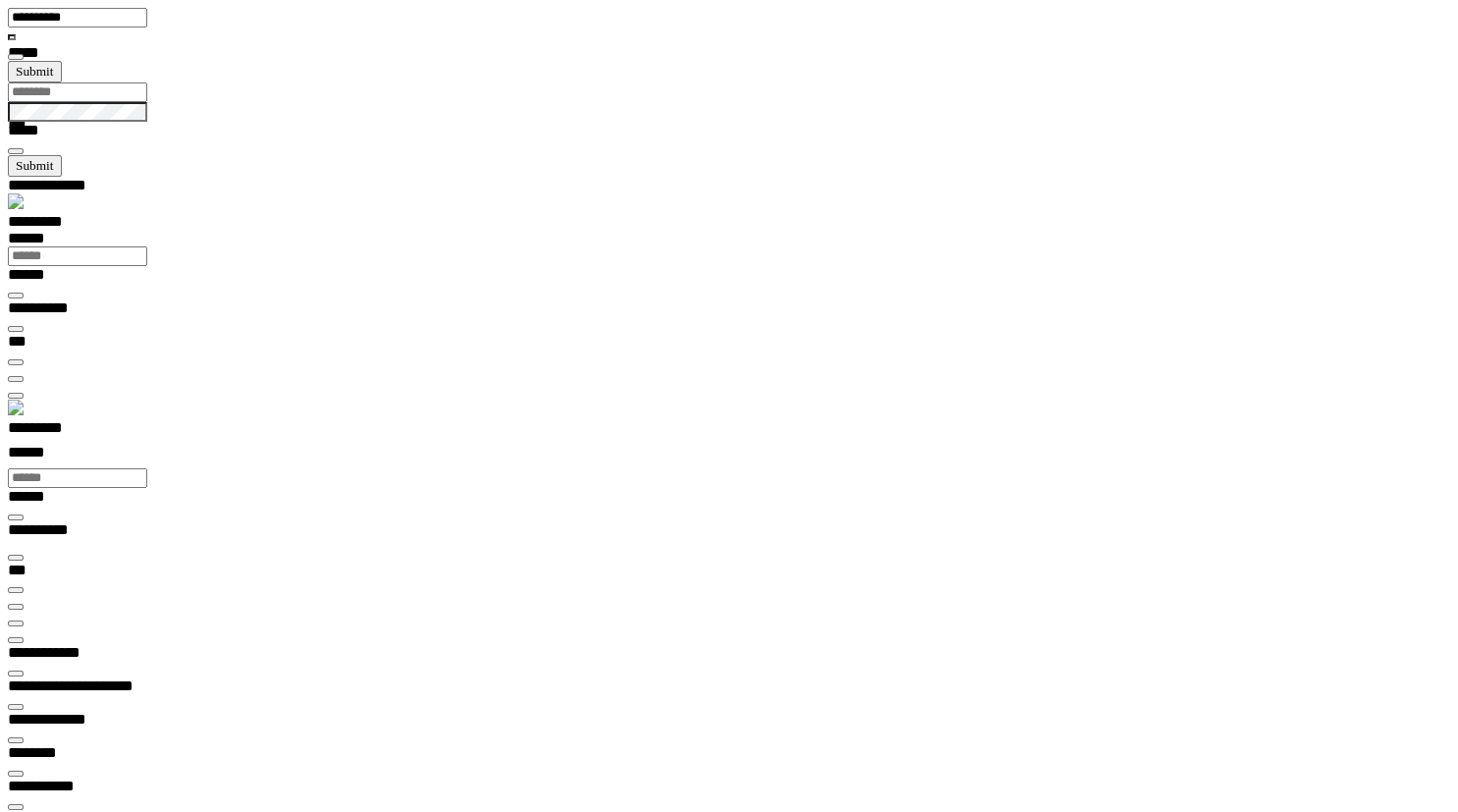 scroll, scrollTop: 97477, scrollLeft: 97985, axis: both 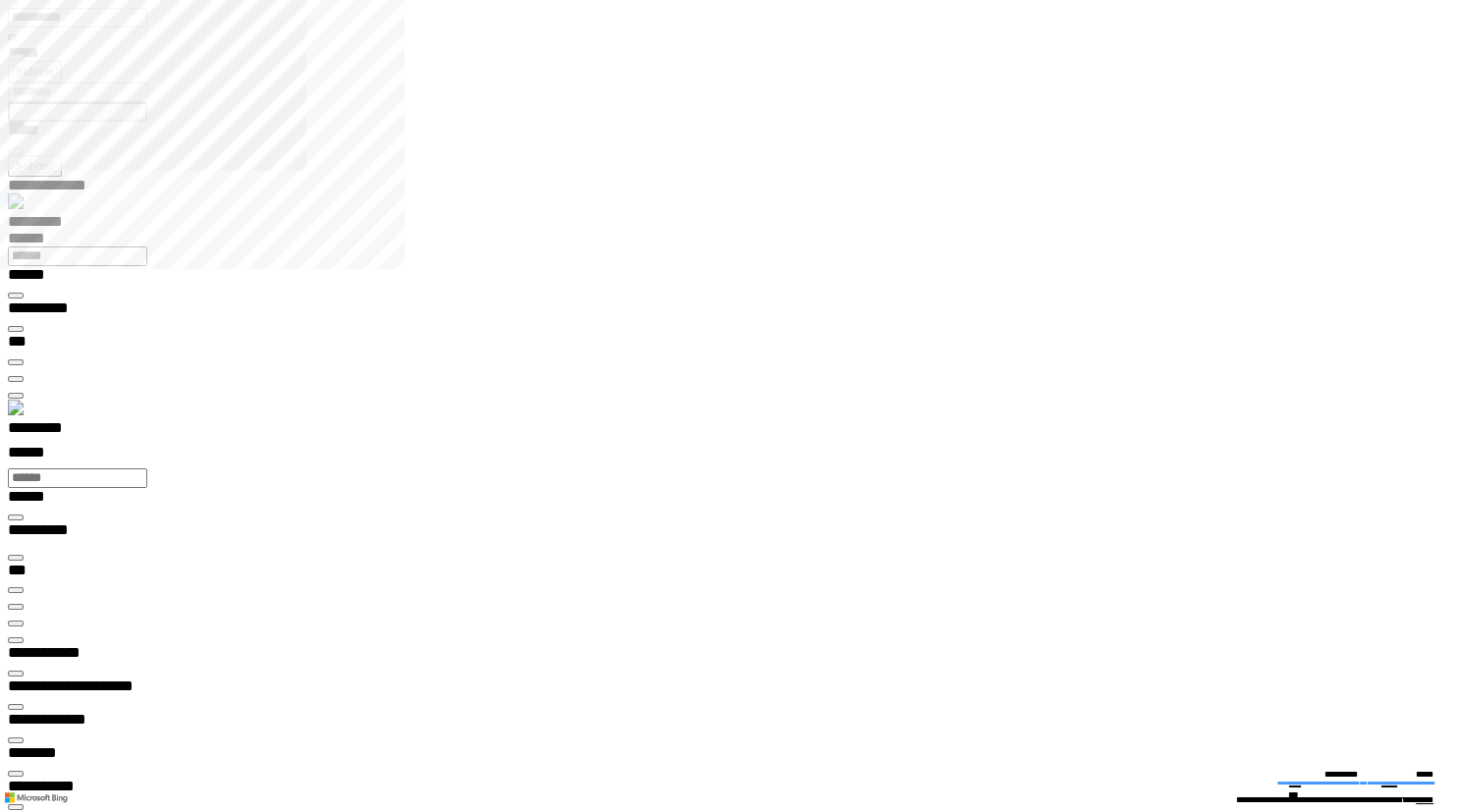 type on "**********" 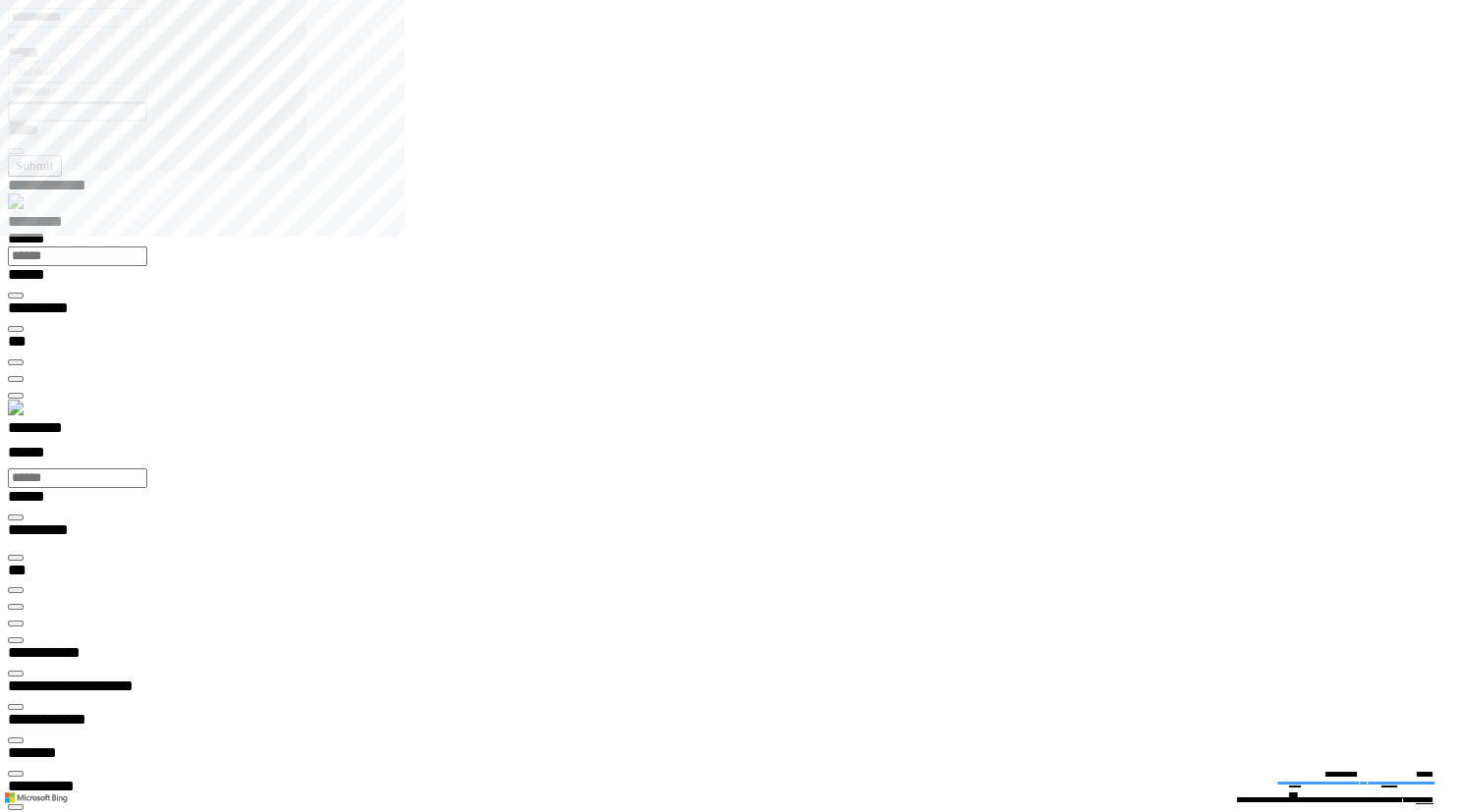 click on "**********" at bounding box center [736, 19994] 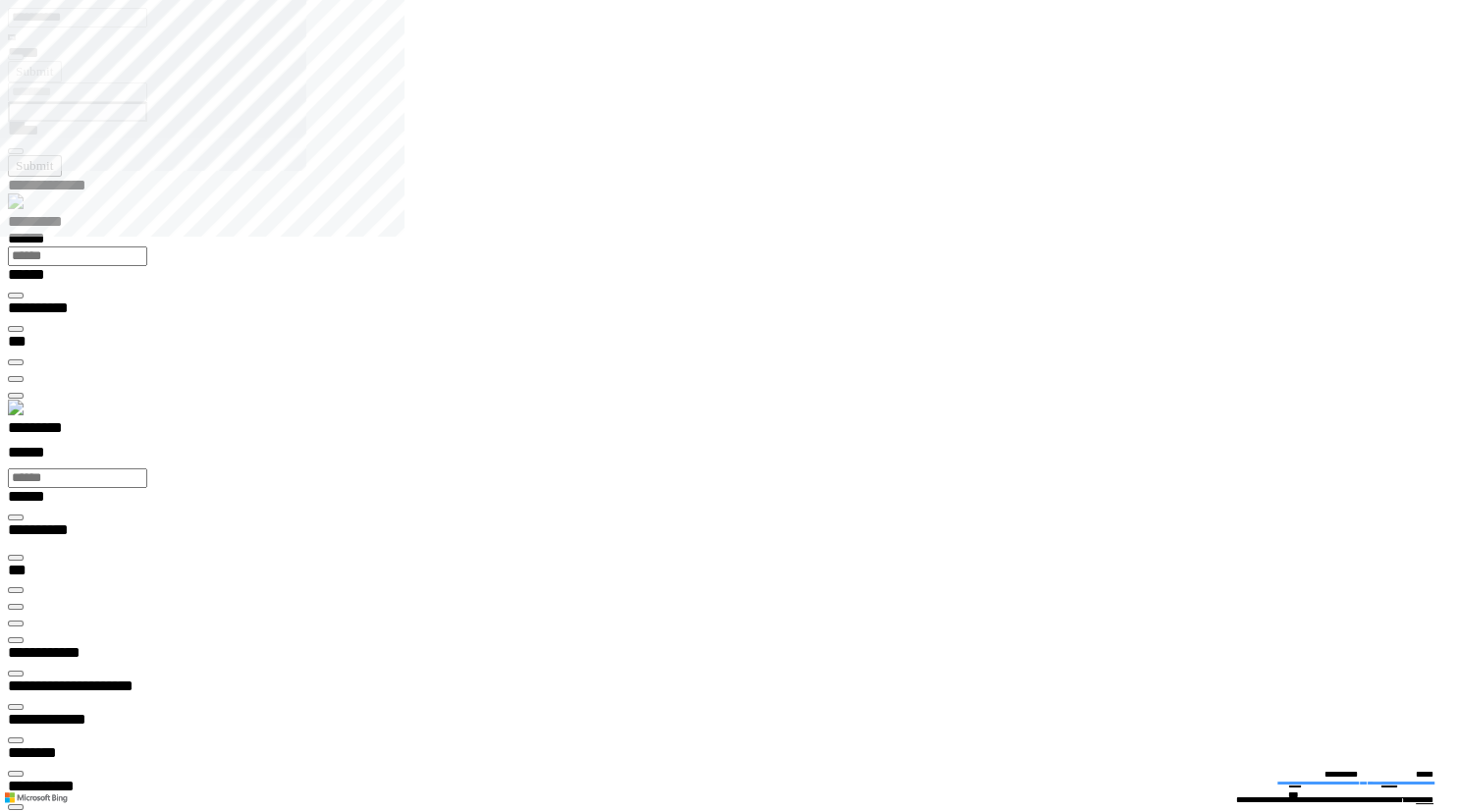 scroll, scrollTop: 544, scrollLeft: 0, axis: vertical 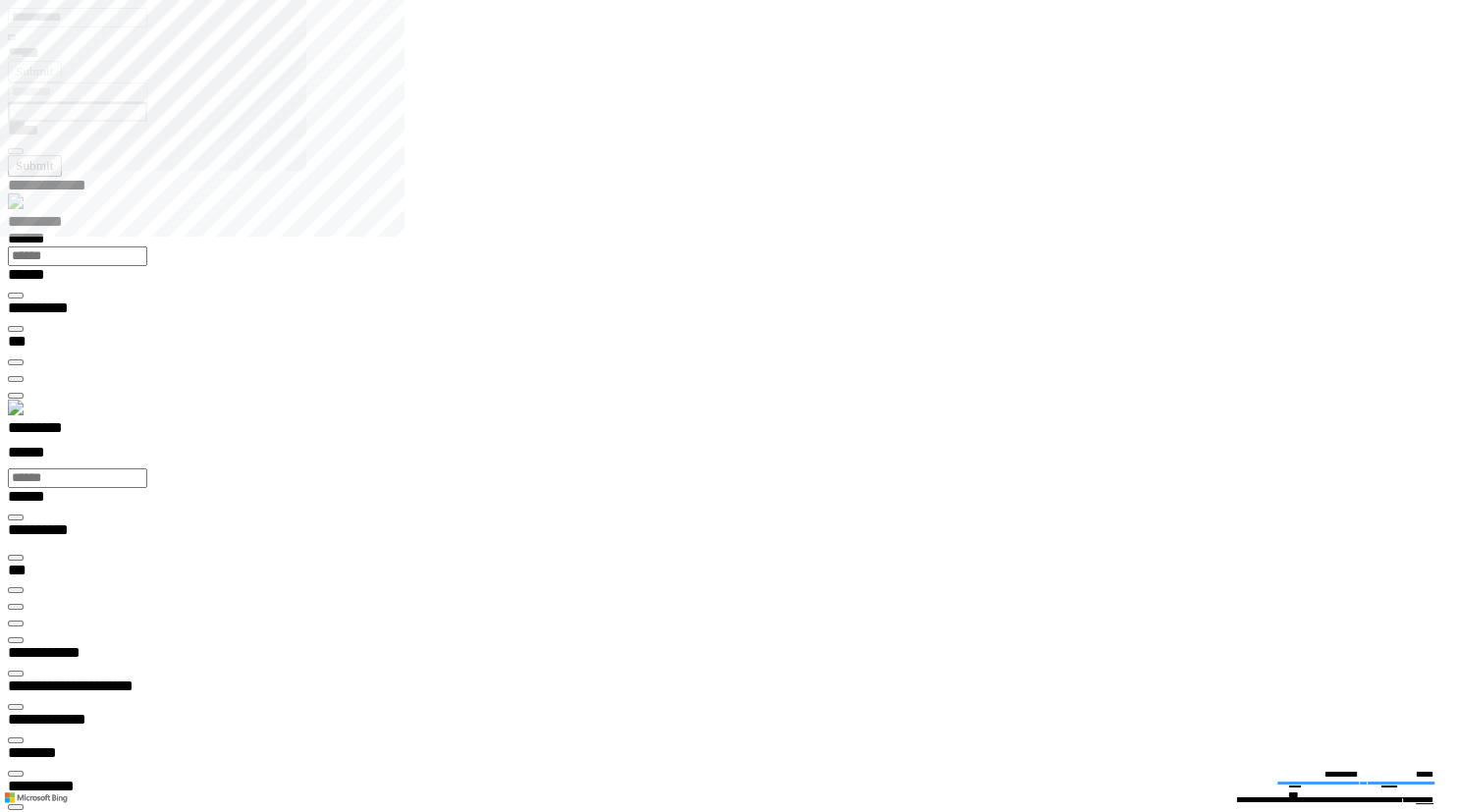 click at bounding box center (16, 14390) 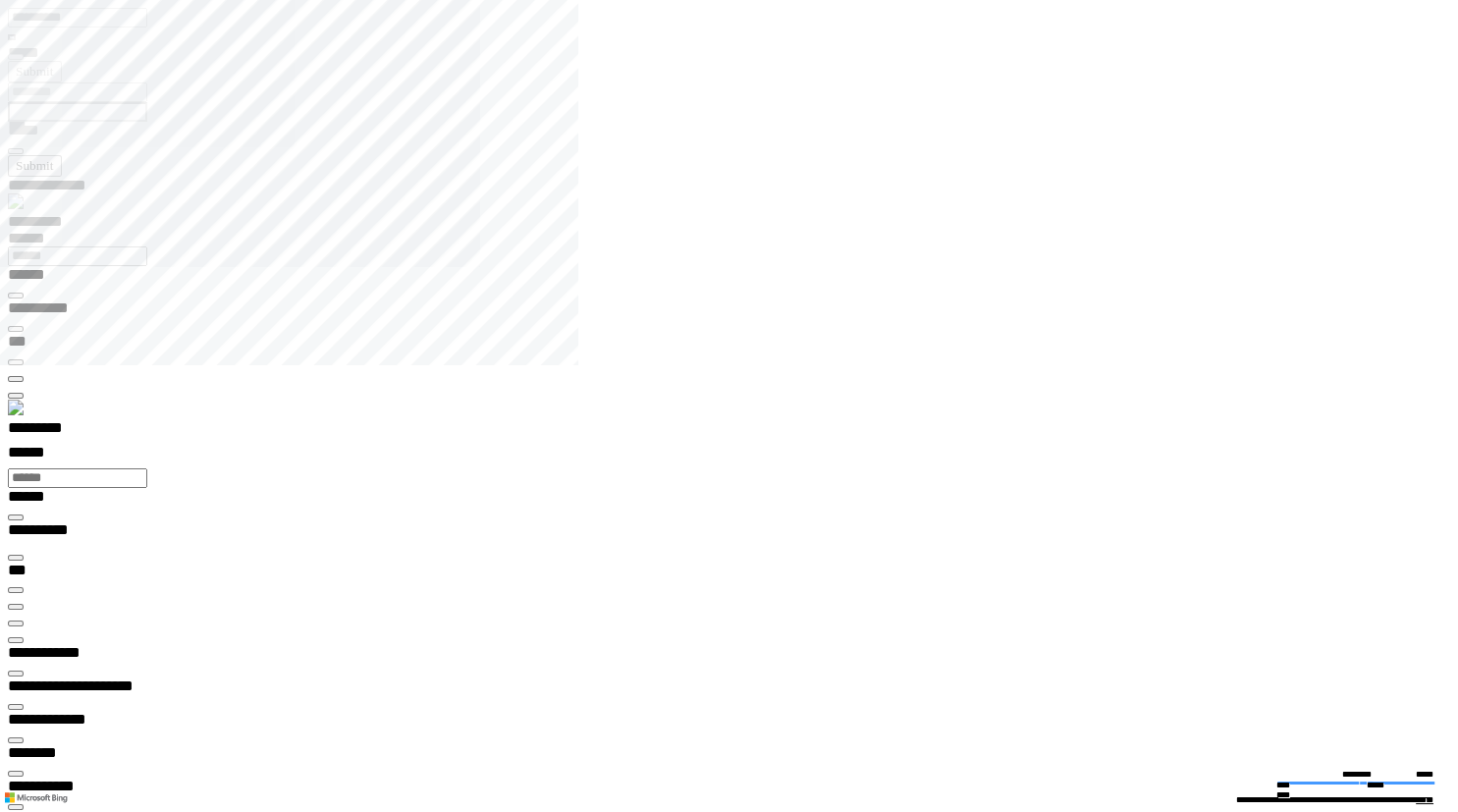click on "**********" at bounding box center [79, 13982] 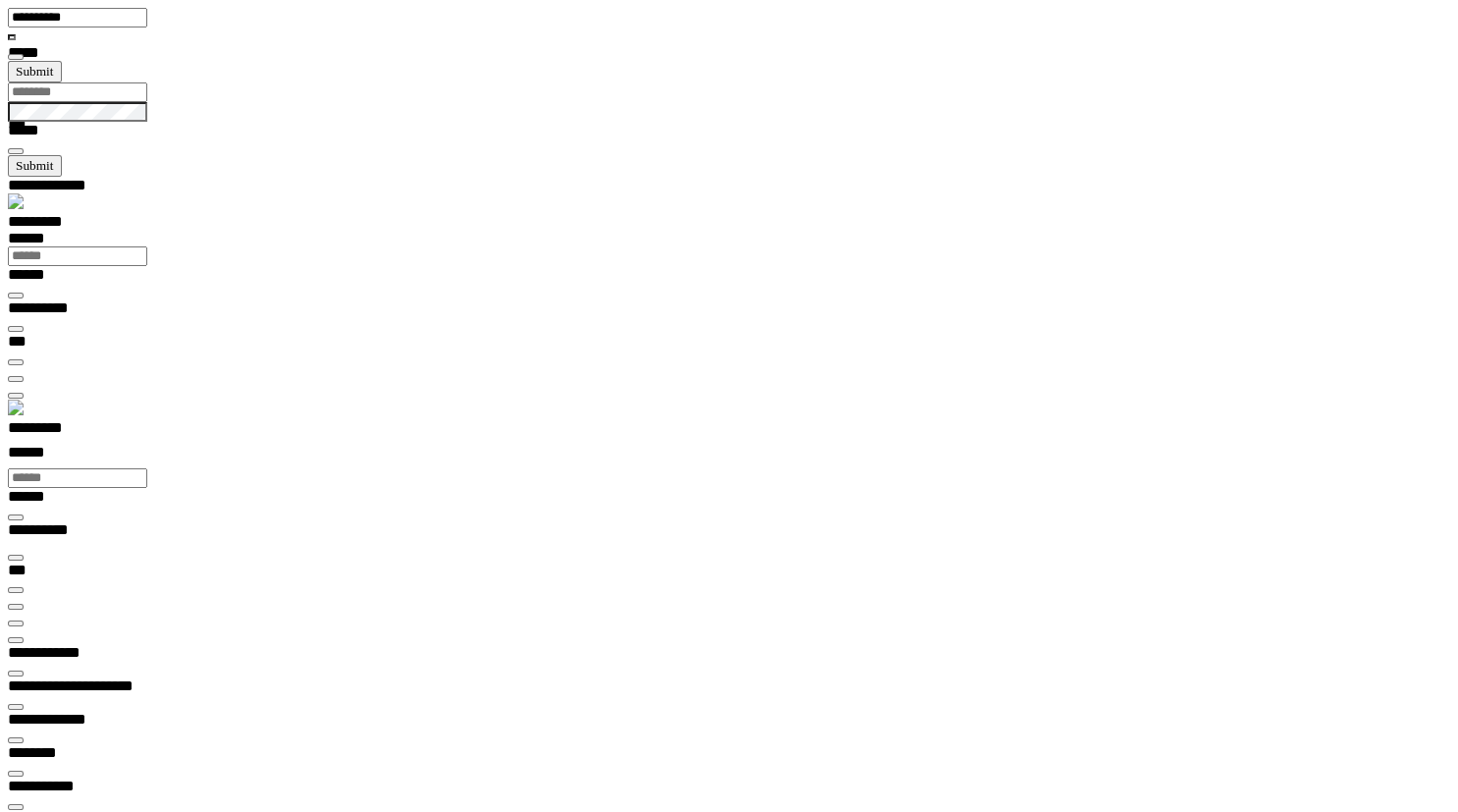 scroll, scrollTop: 97477, scrollLeft: 97985, axis: both 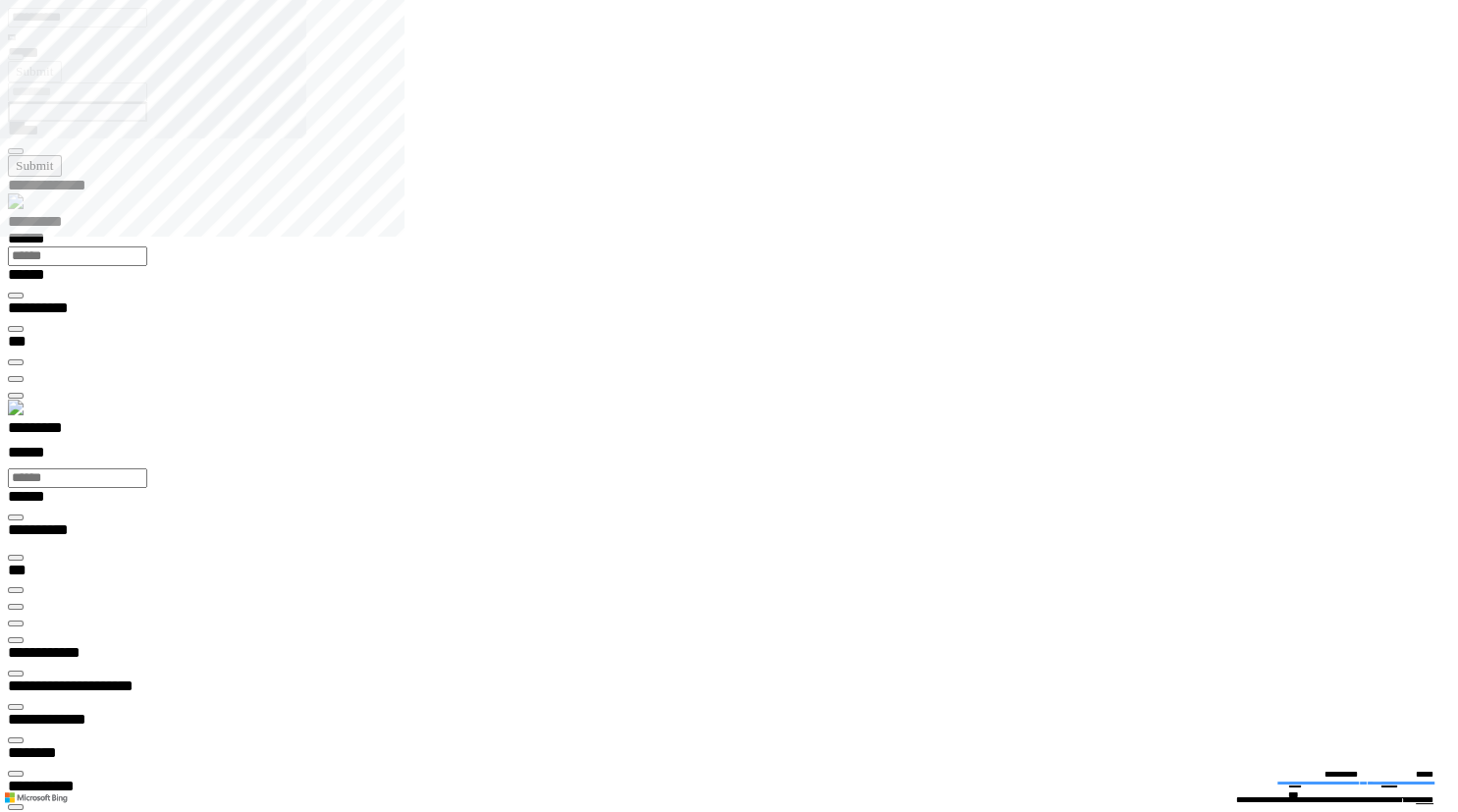 type on "**********" 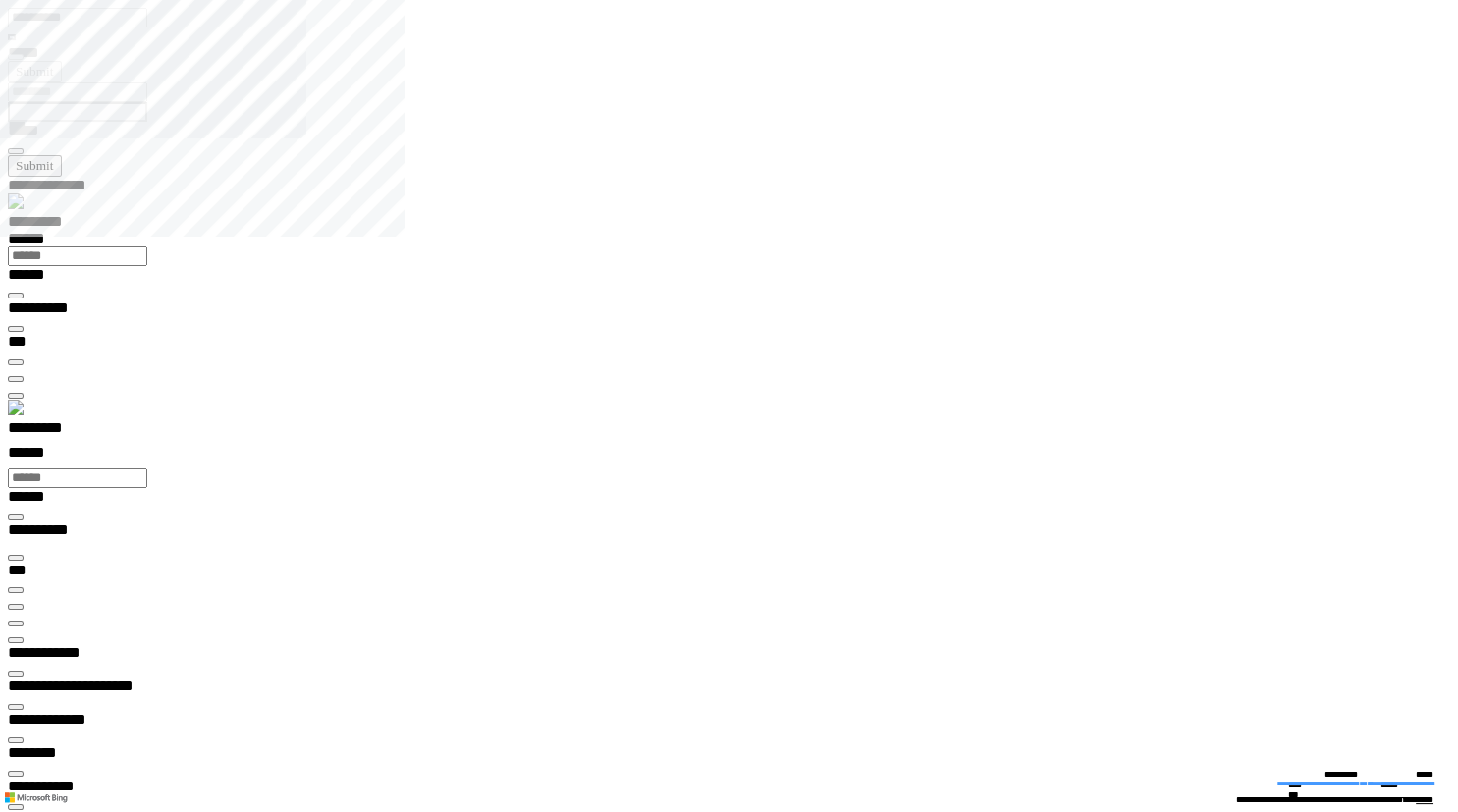 click at bounding box center (16, 18249) 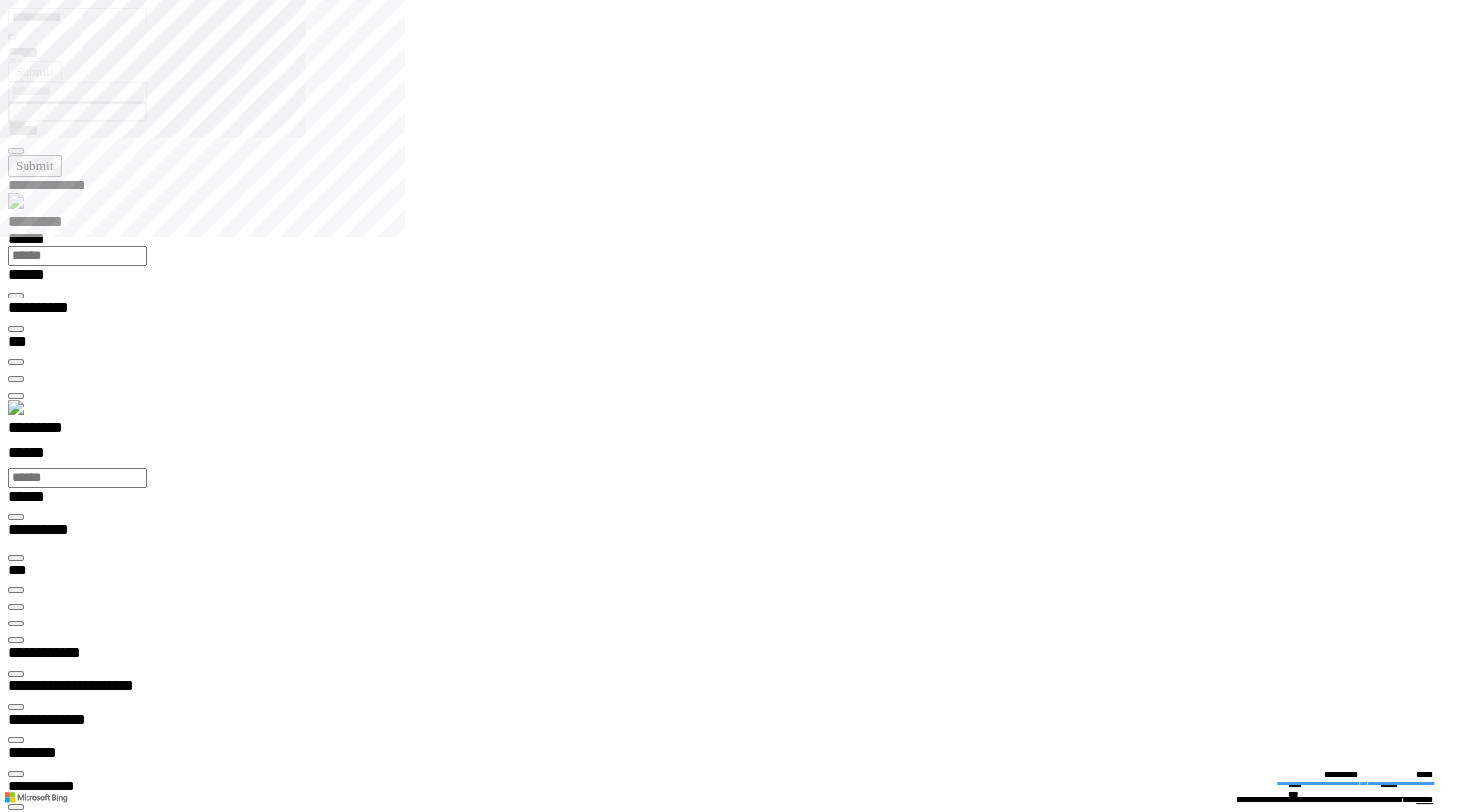 click on "**********" at bounding box center [736, 25795] 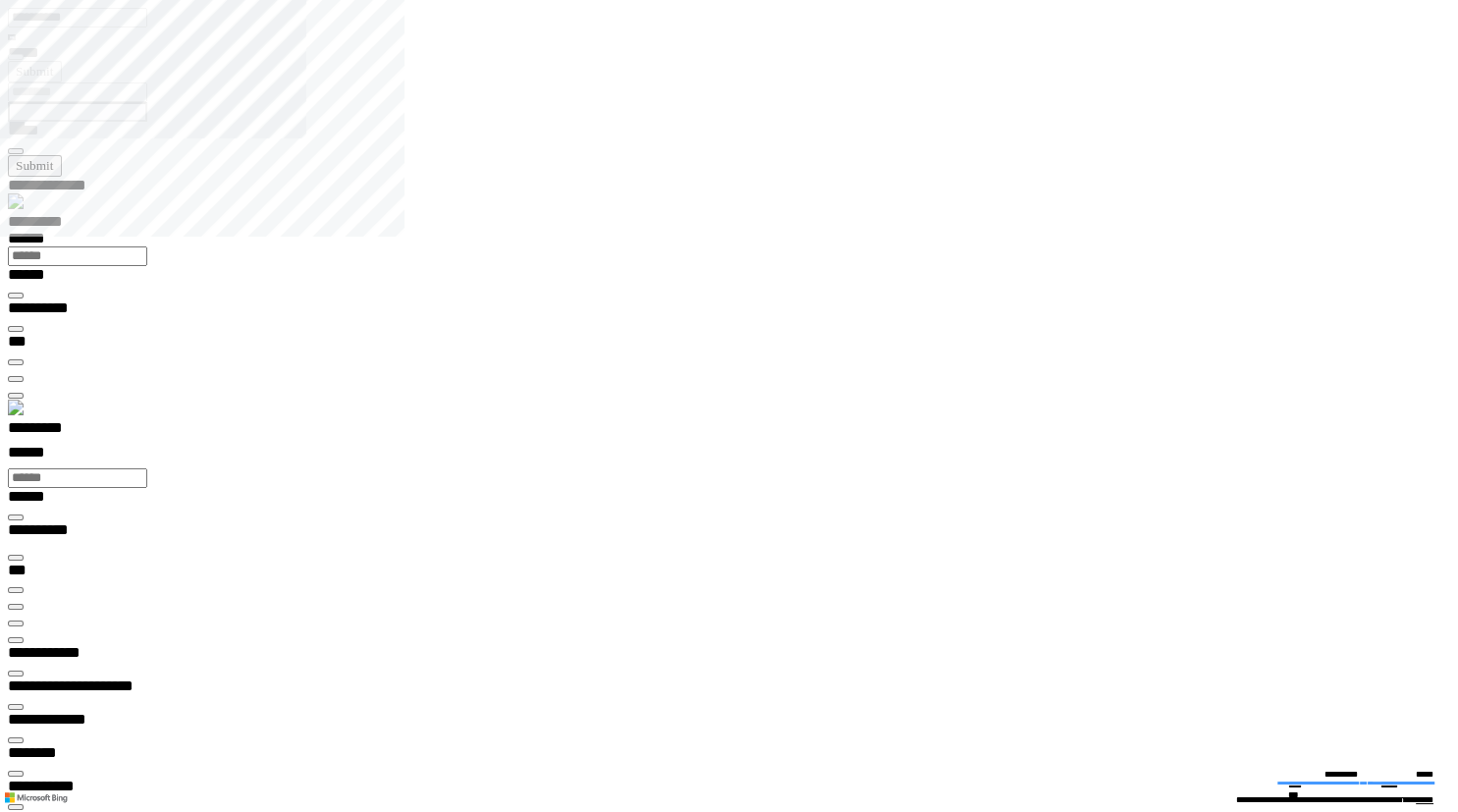 click at bounding box center (736, 25807) 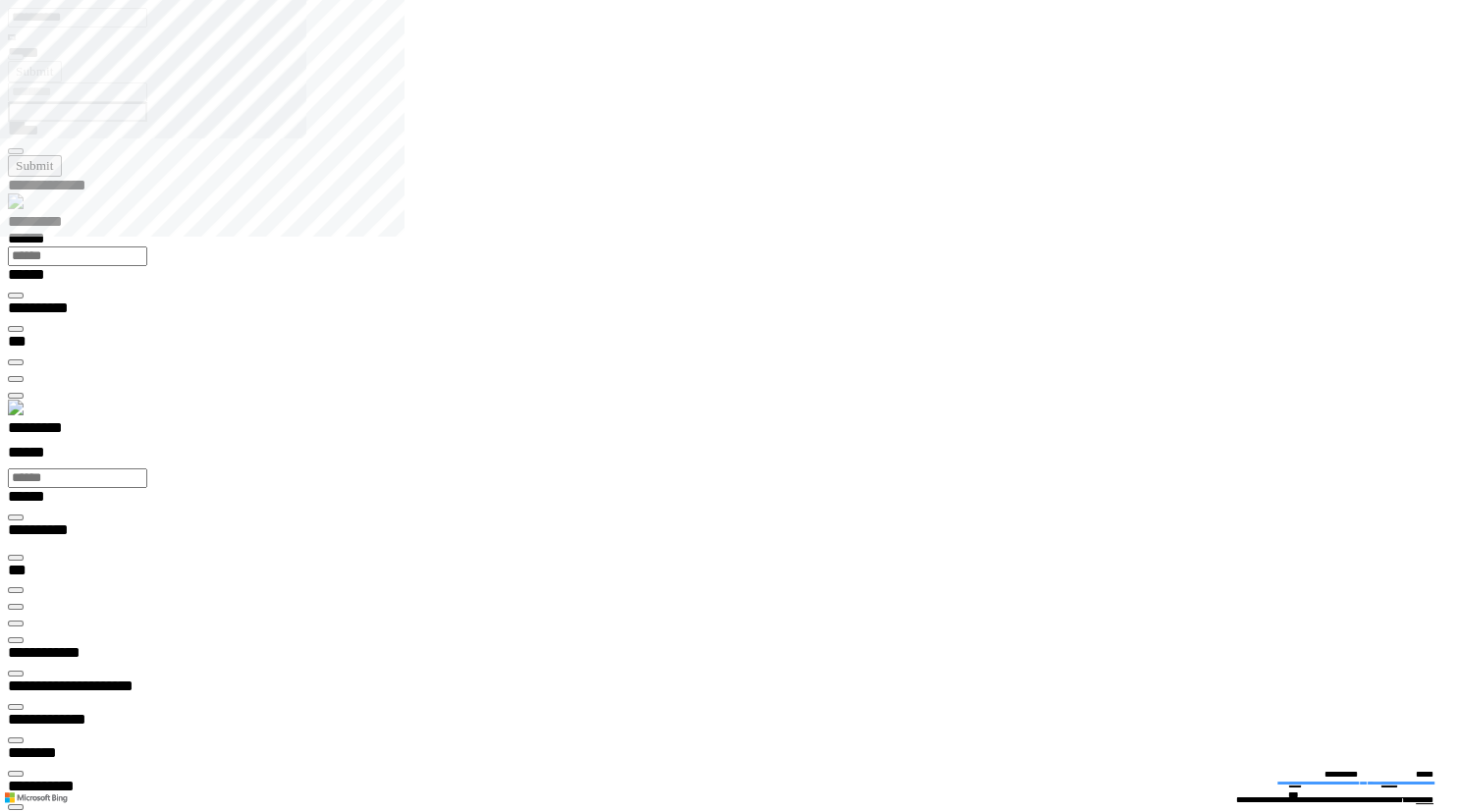 click on "**********" at bounding box center [736, 14574] 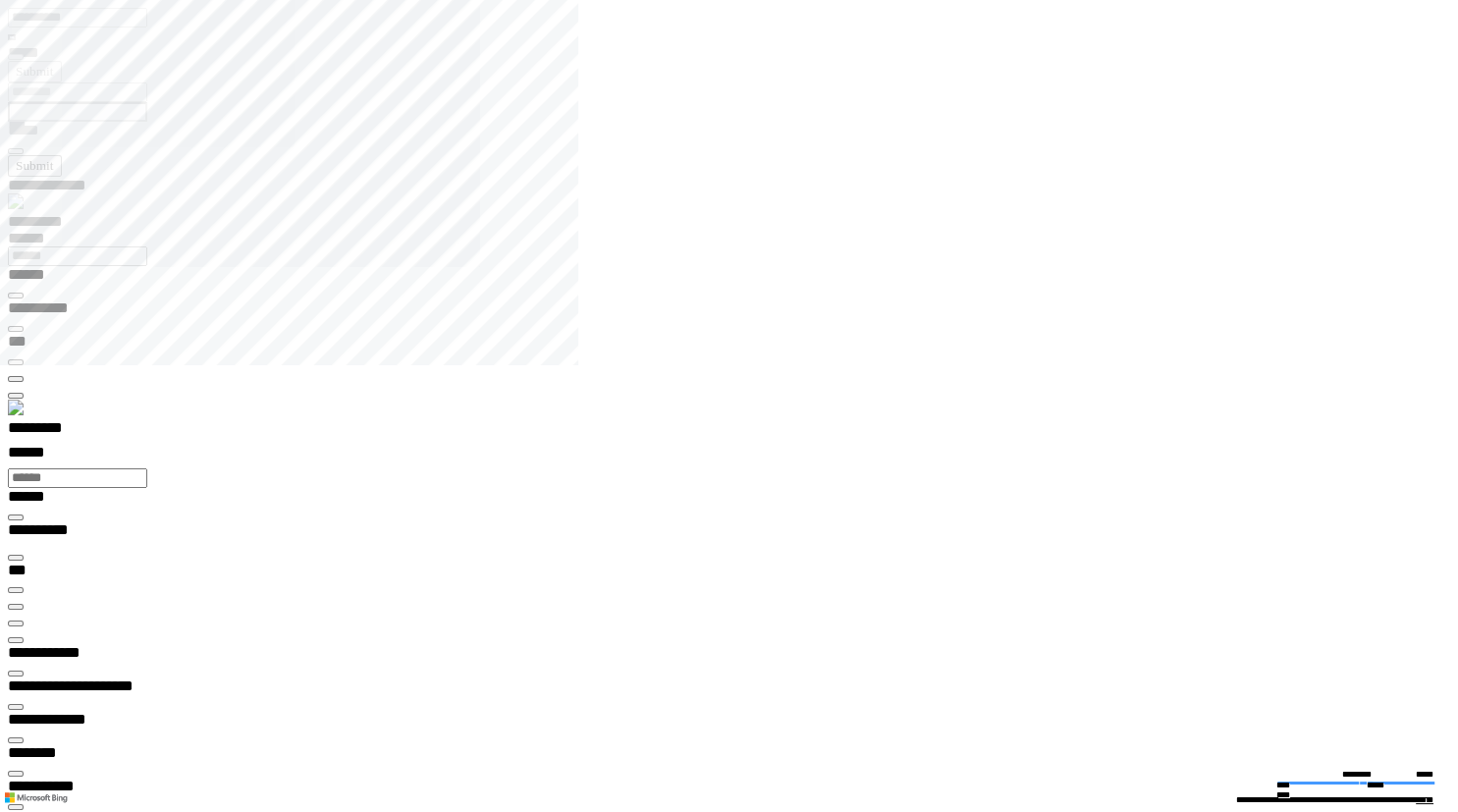 click at bounding box center (16, 13391) 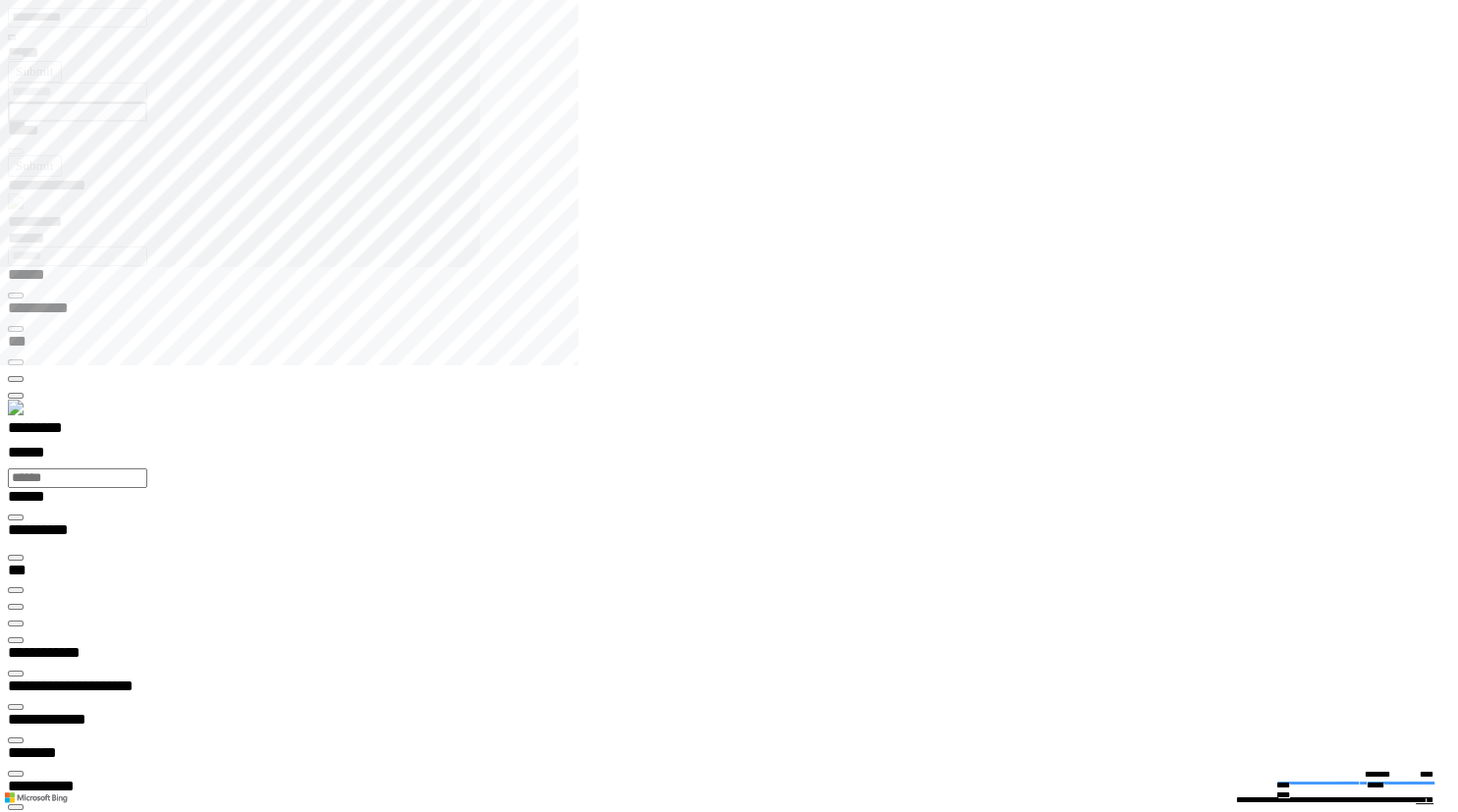 click on "**********" at bounding box center (69, 13422) 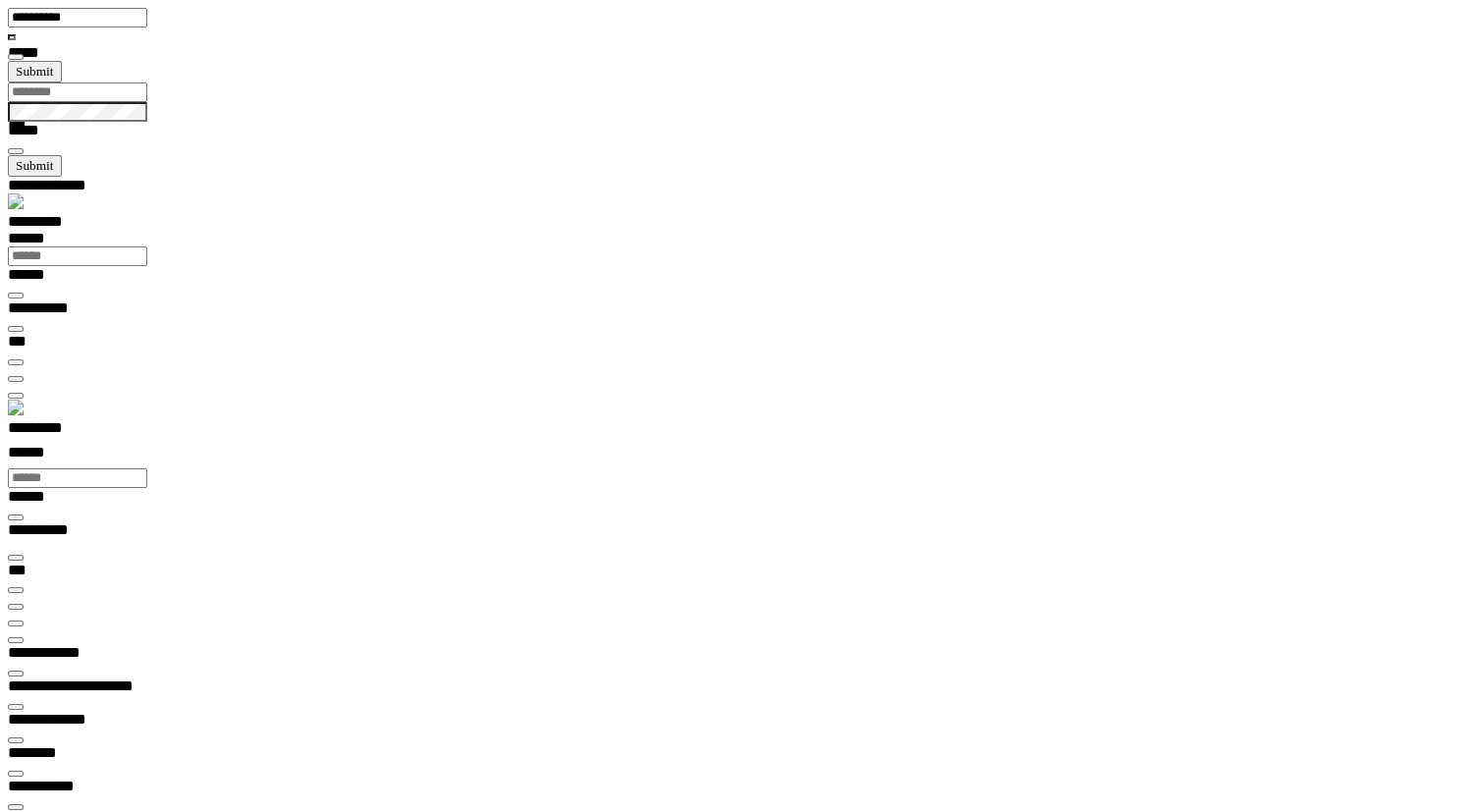 type 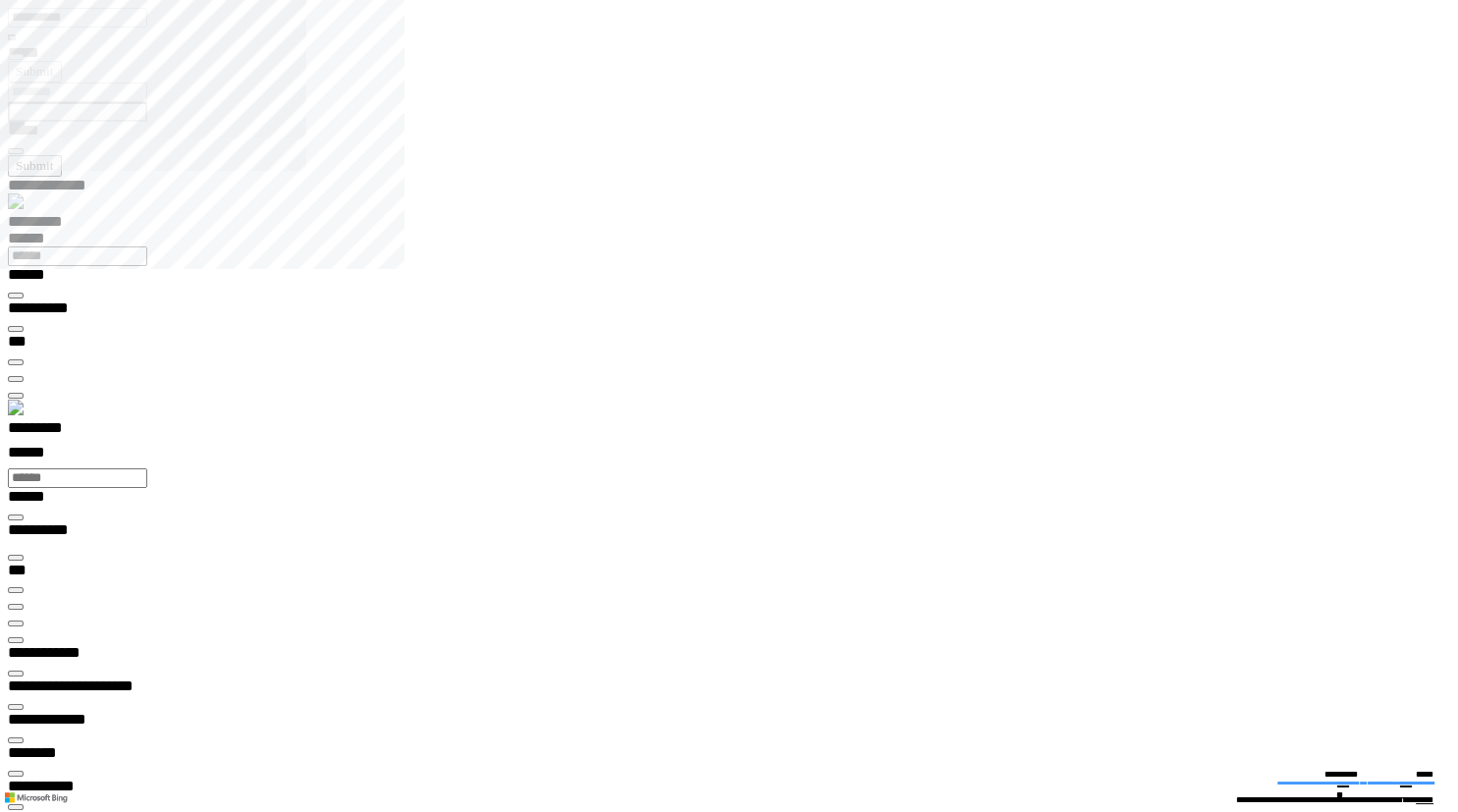 click at bounding box center (16, 14324) 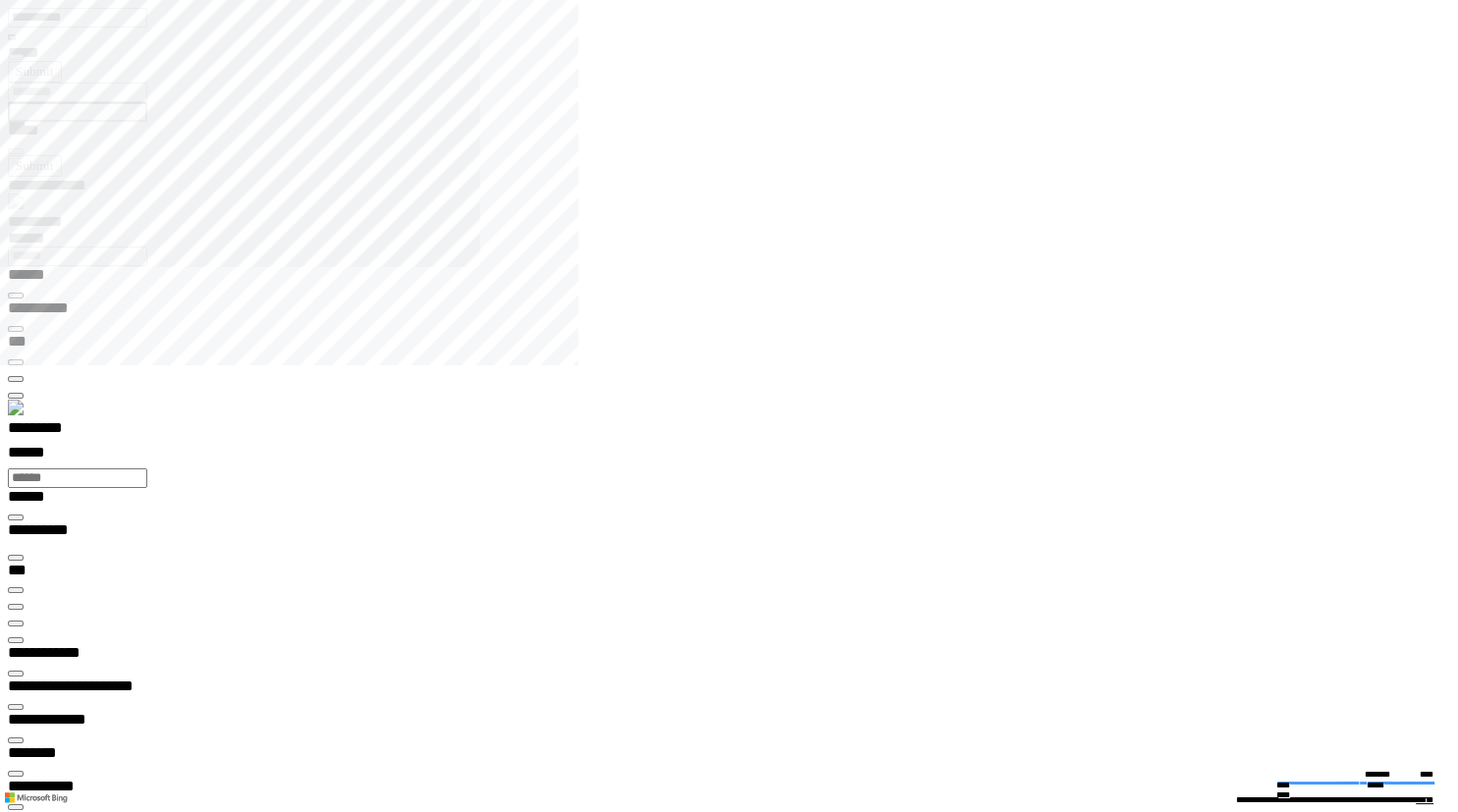 click at bounding box center (16, 13391) 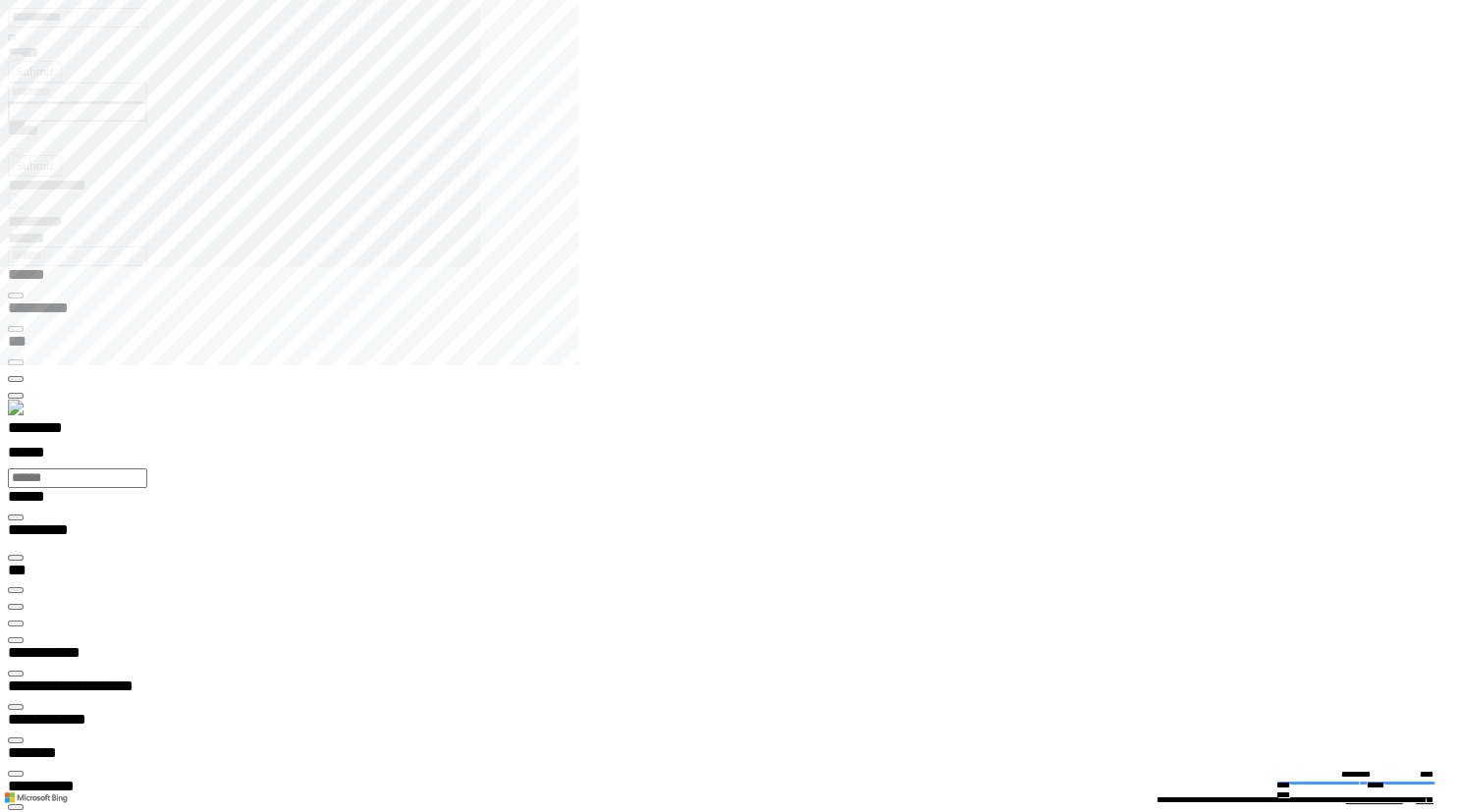click at bounding box center [16, 13391] 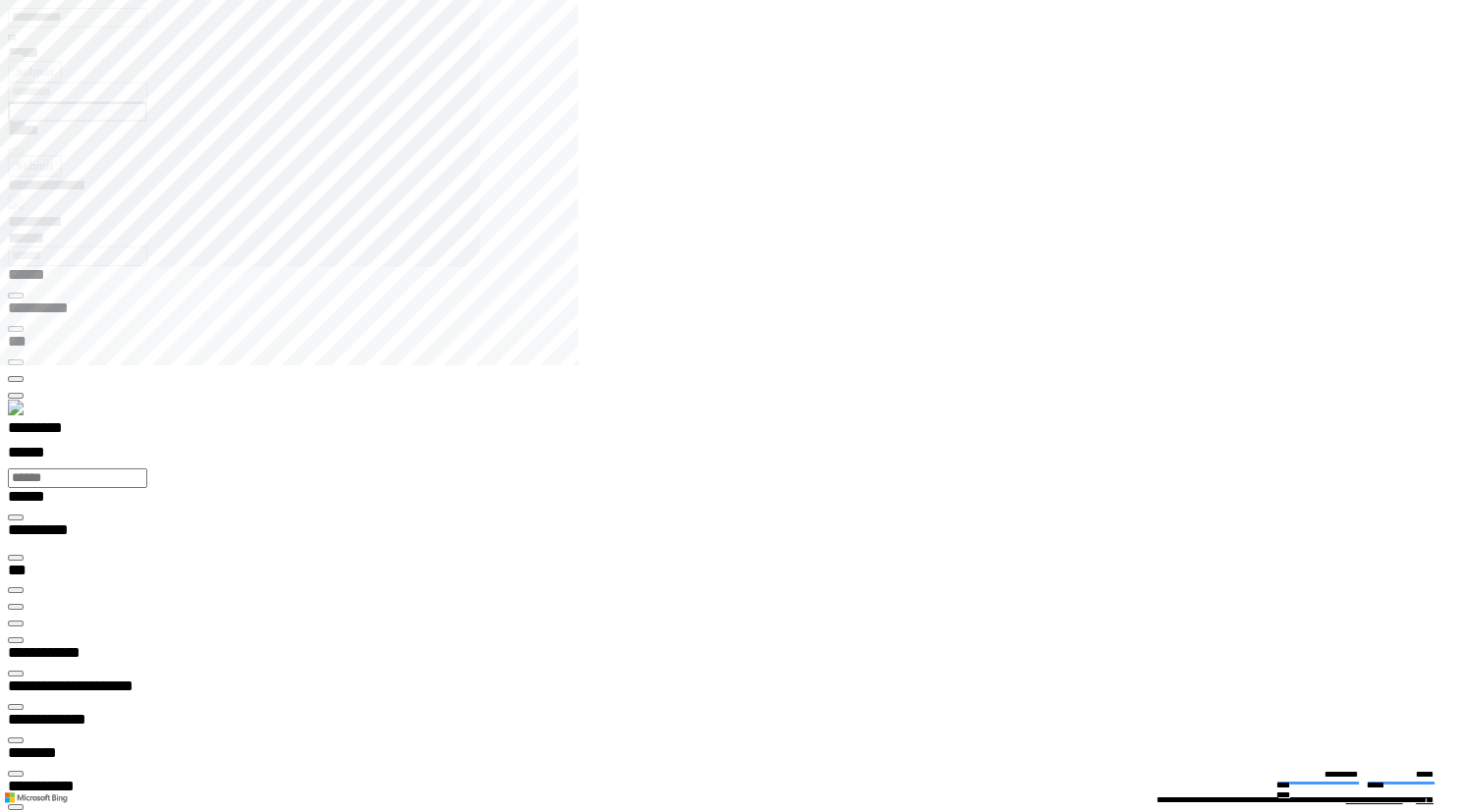 click on "**********" at bounding box center [69, 14236] 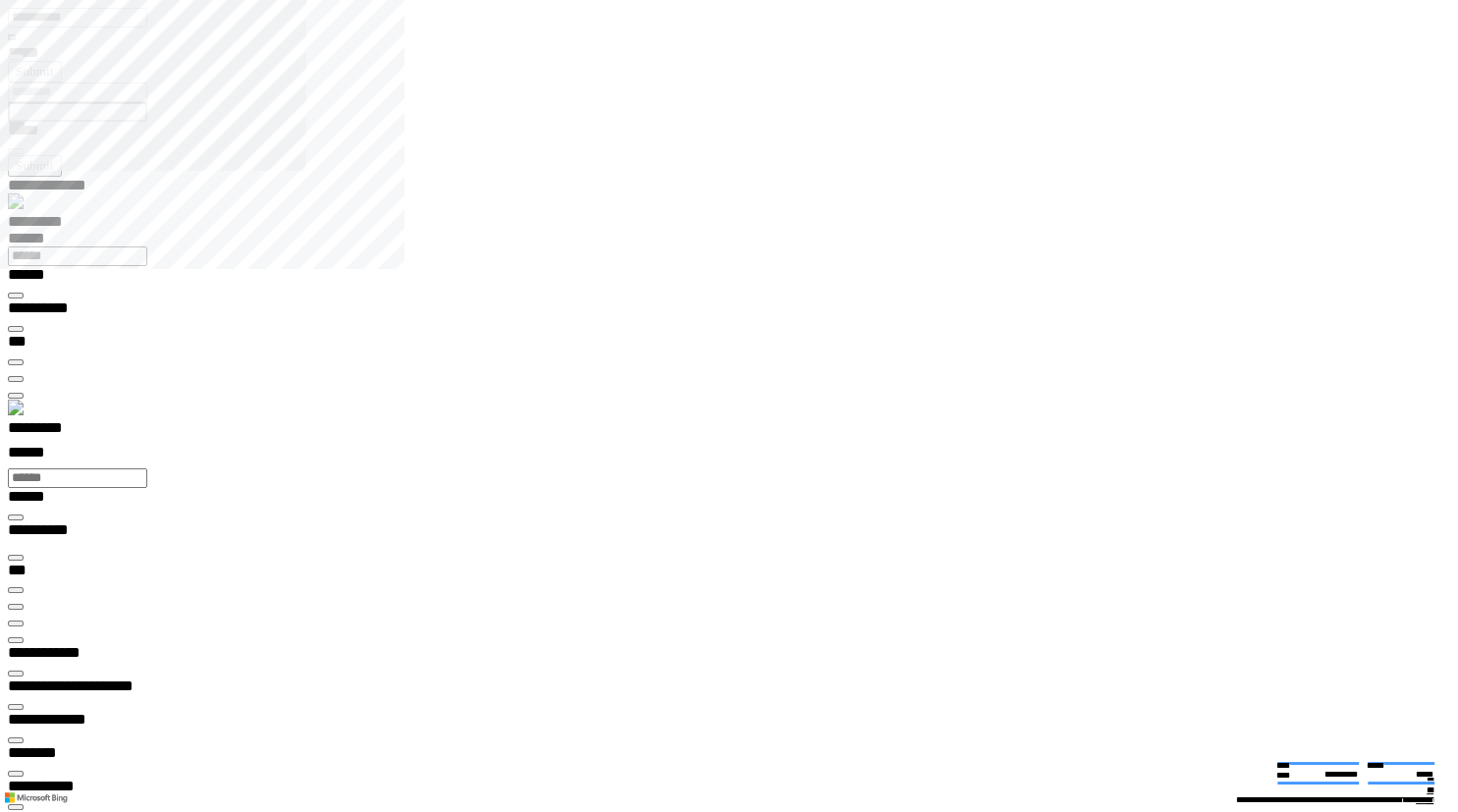 click at bounding box center (16, 14447) 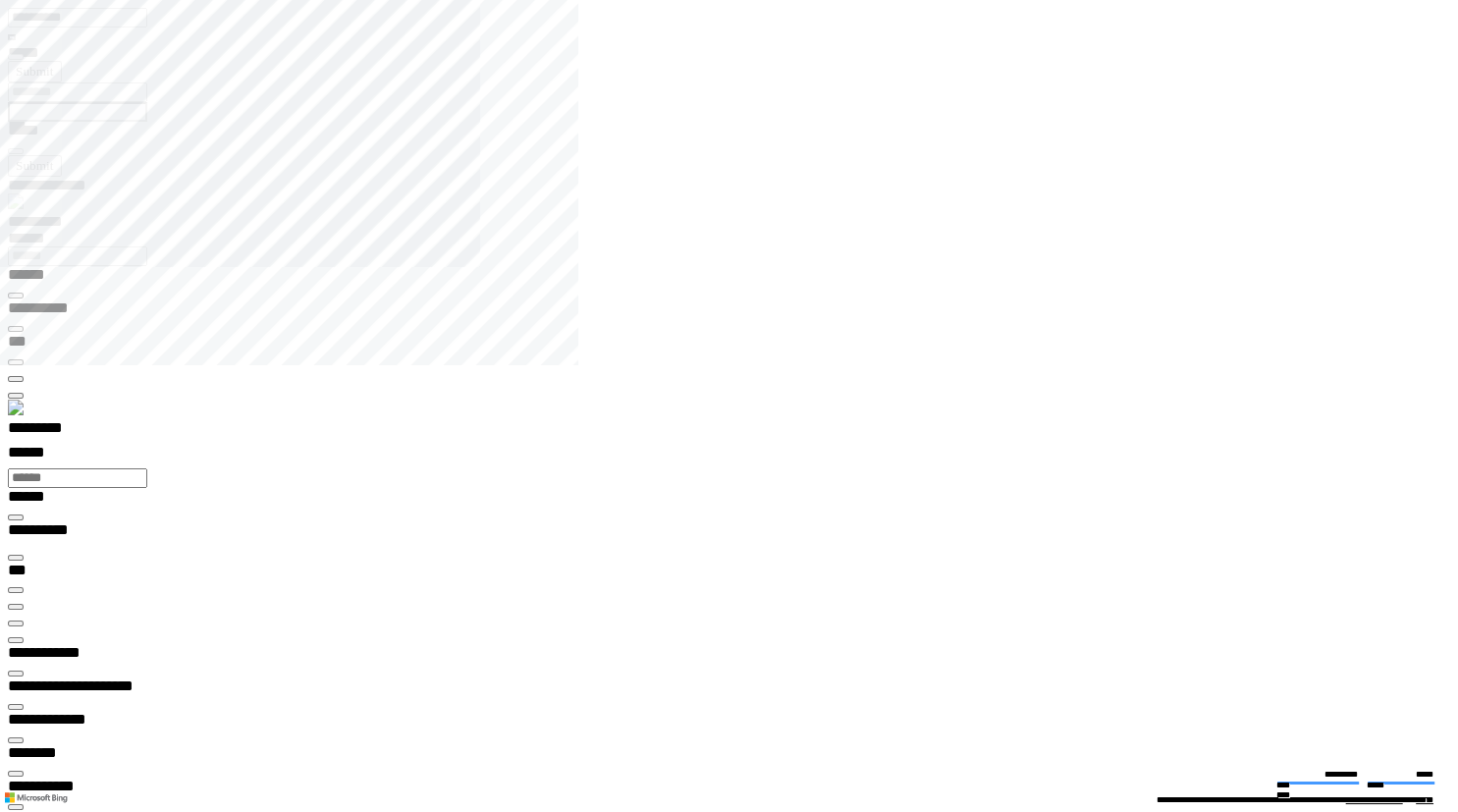 click at bounding box center (16, 13391) 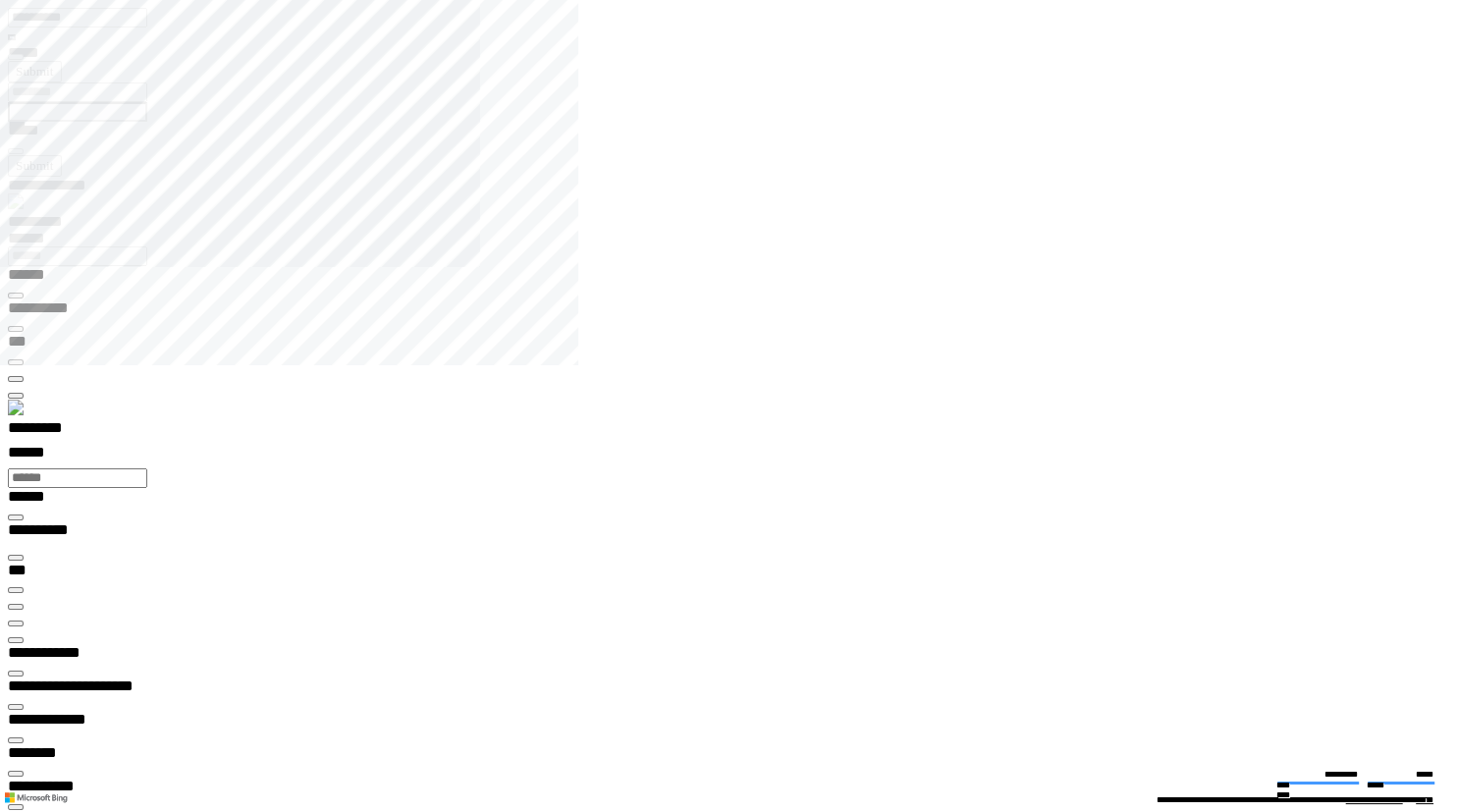click at bounding box center [16, 13391] 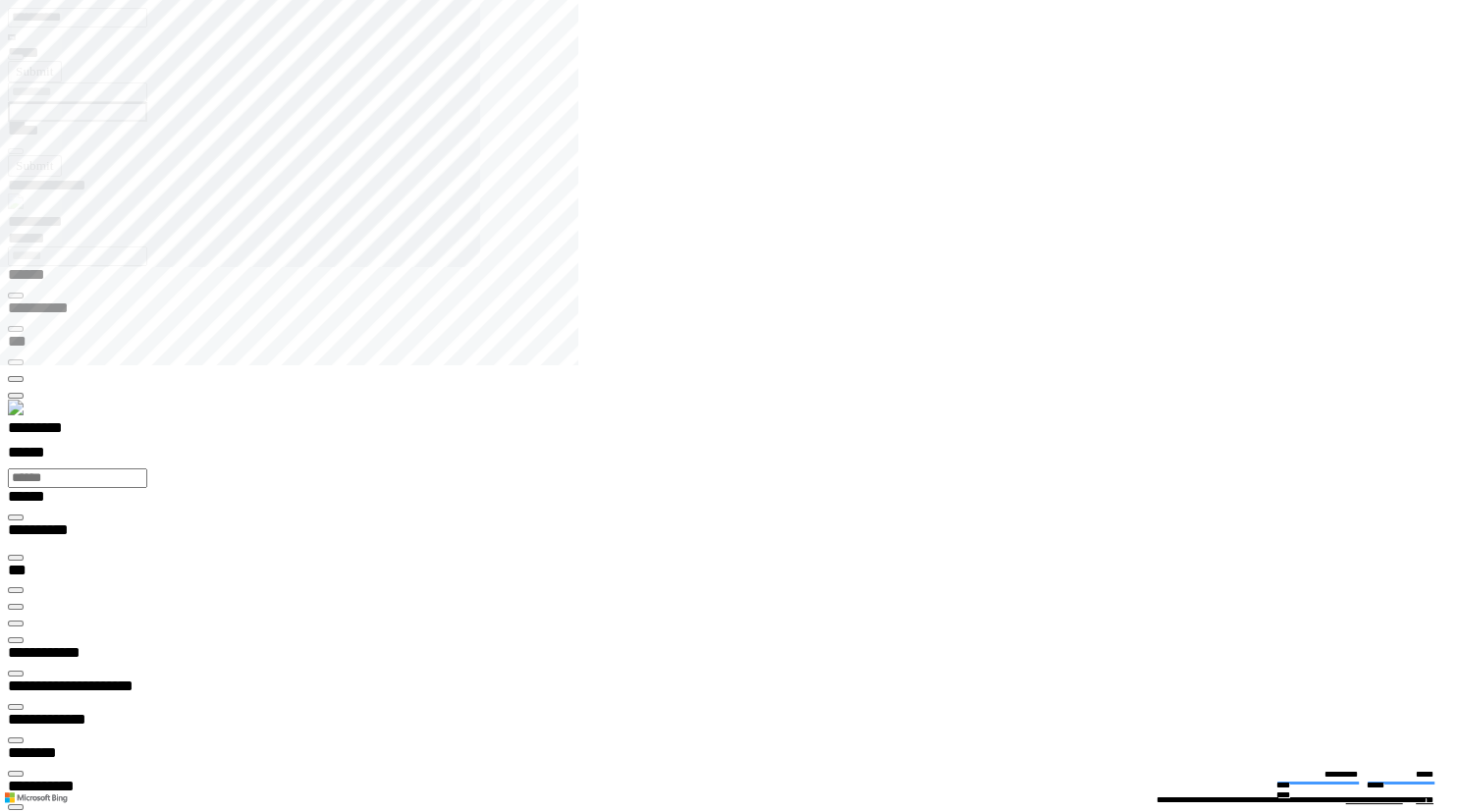 click at bounding box center [16, 13391] 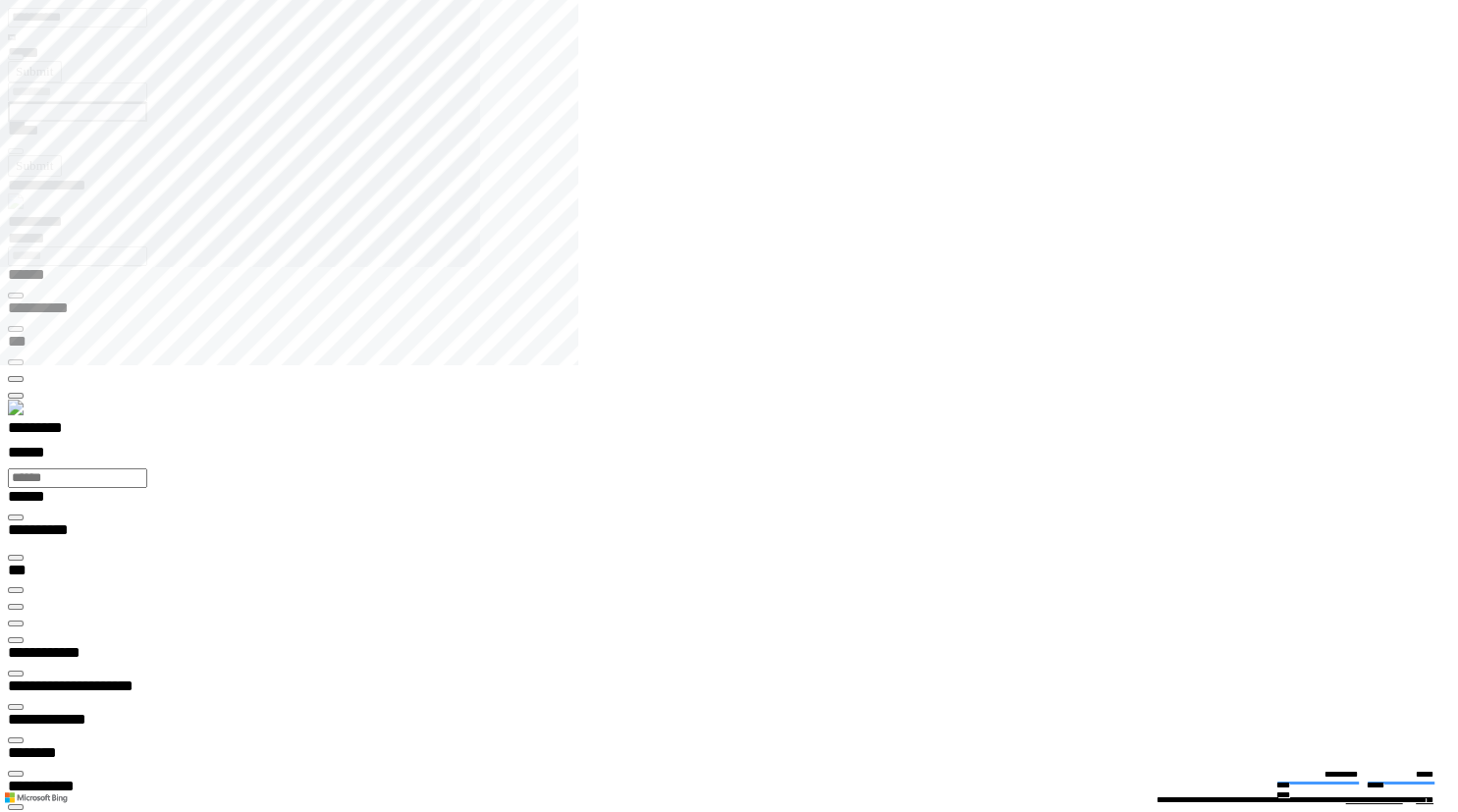 click at bounding box center [16, 13391] 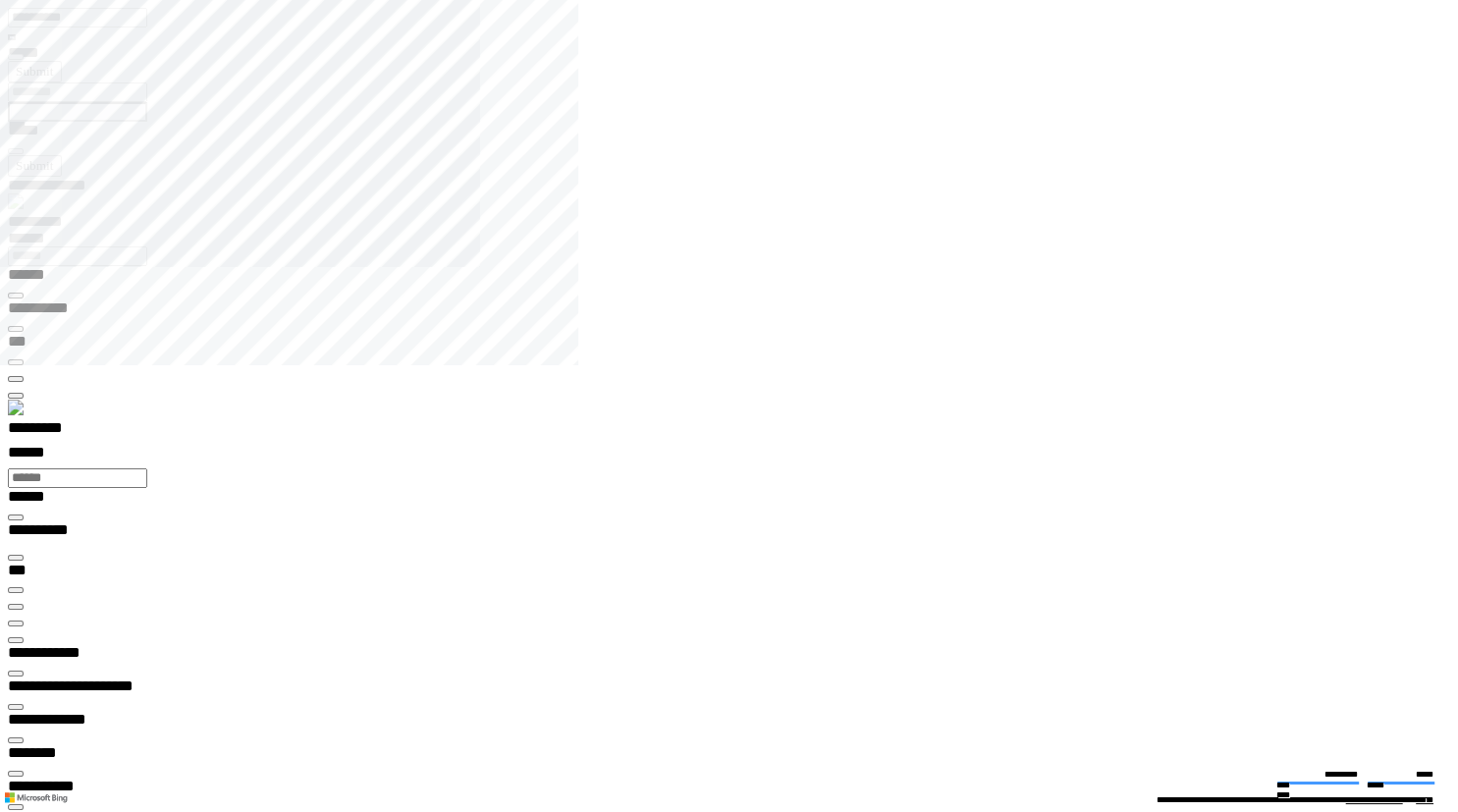 click at bounding box center (736, 13318) 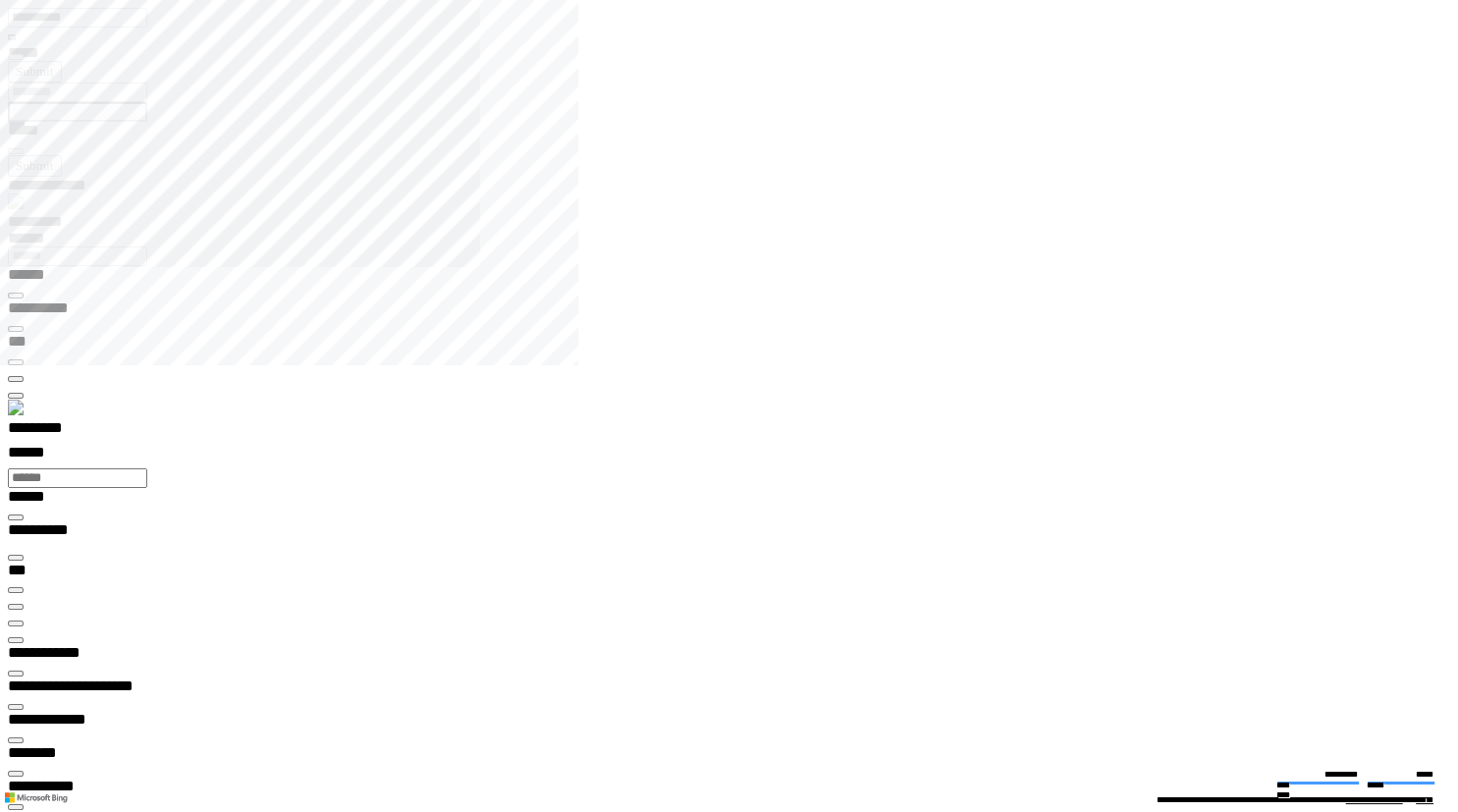 click on "**" at bounding box center [815, 26165] 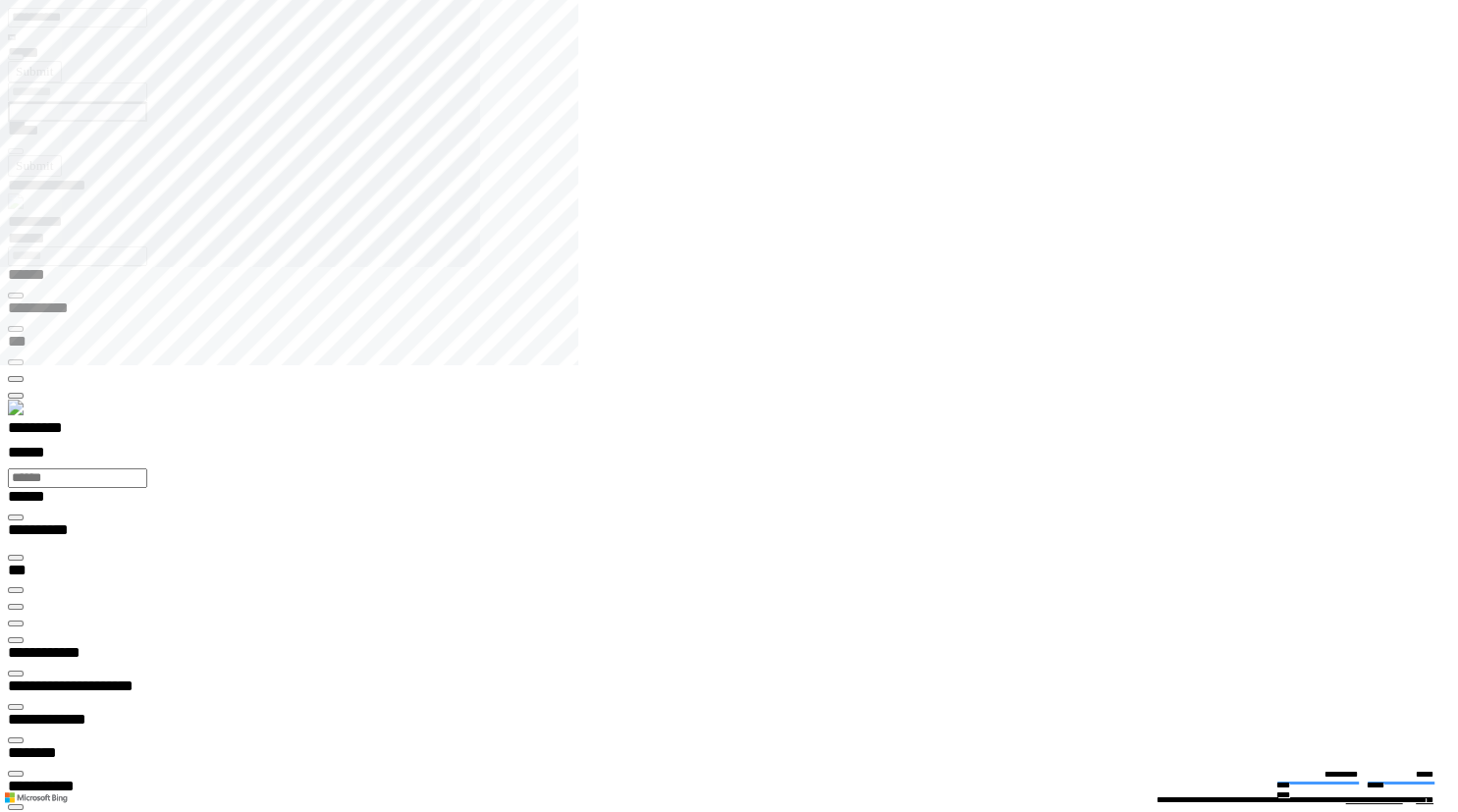 click on "**" at bounding box center [844, 26052] 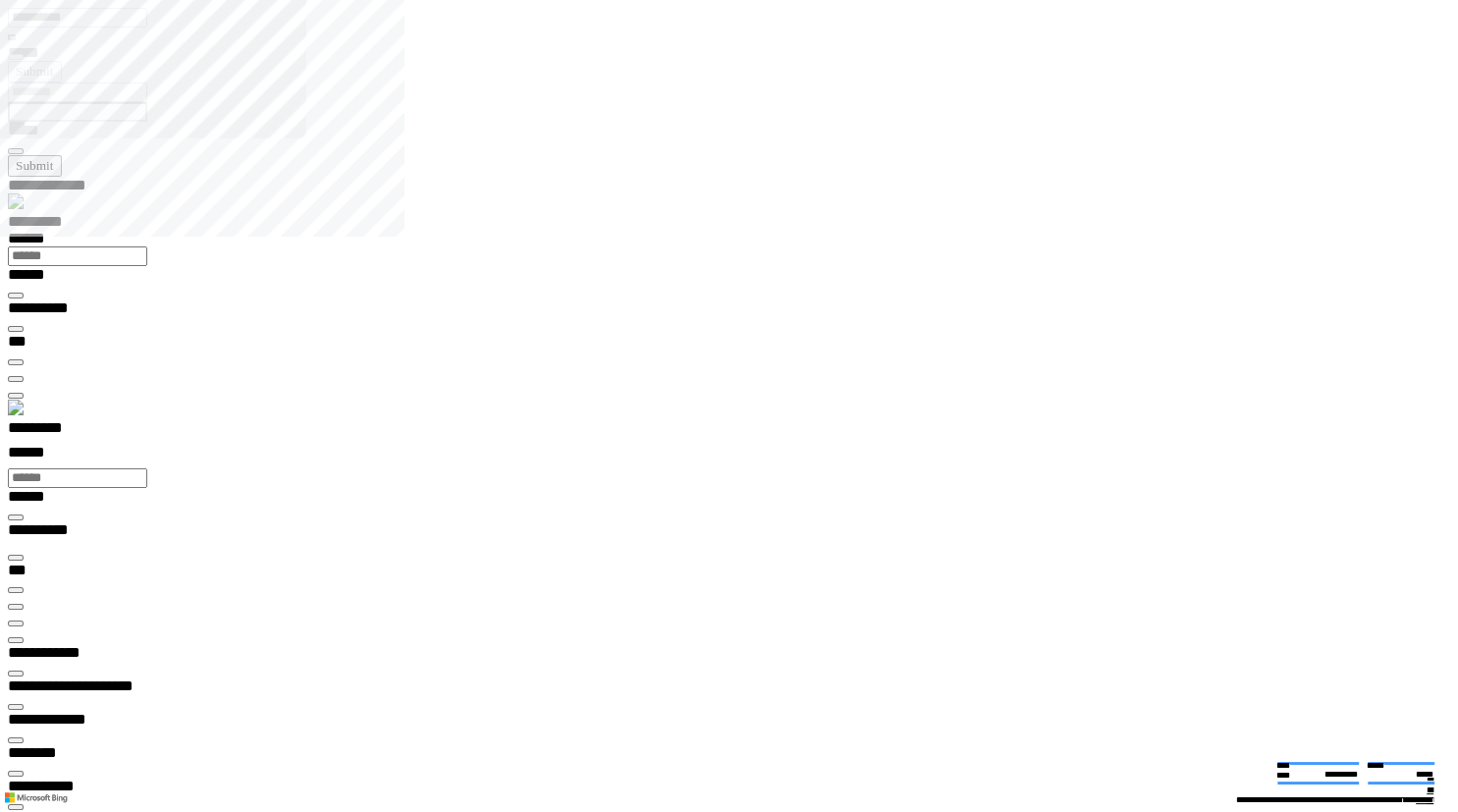 type on "**********" 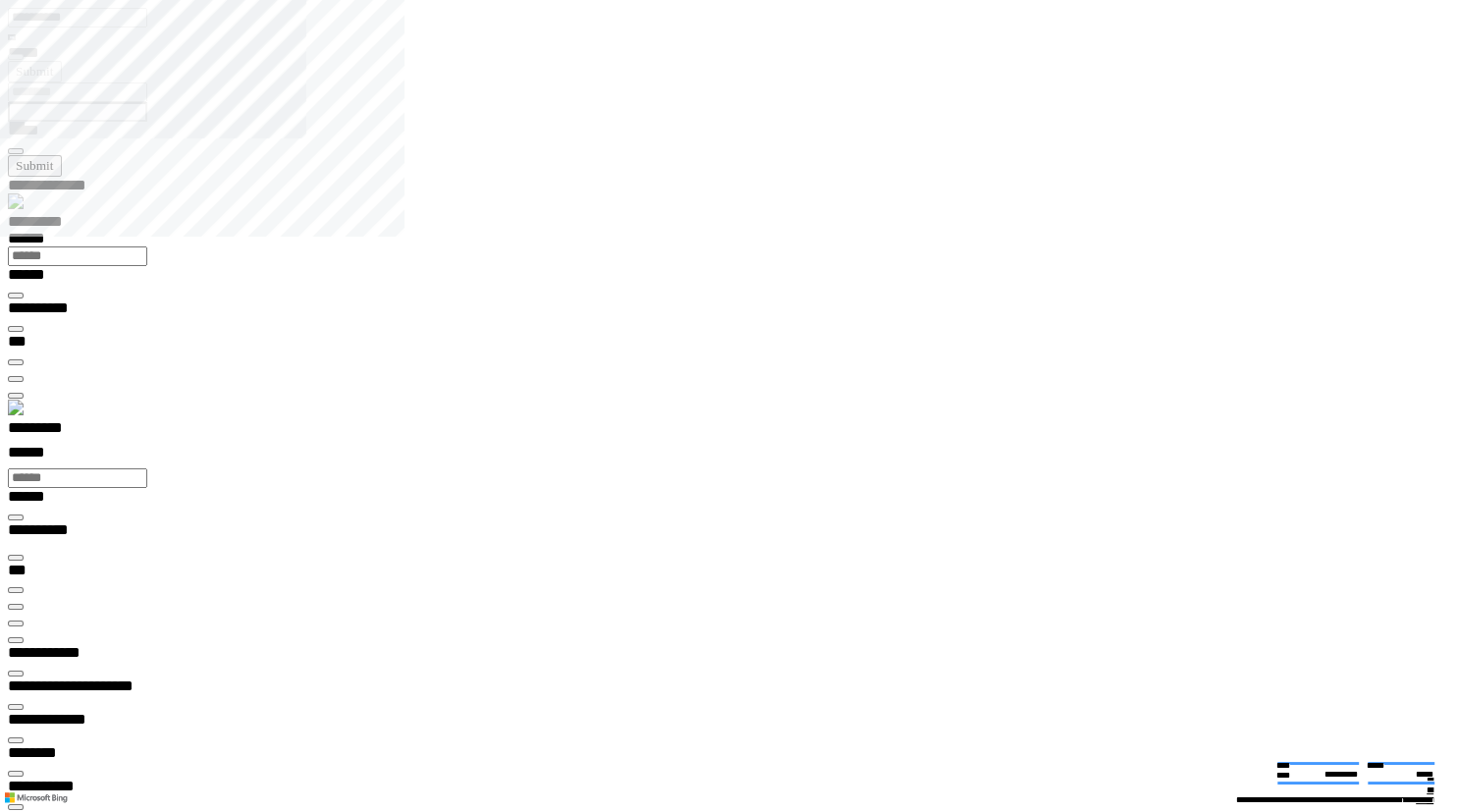 click at bounding box center (16, 14390) 